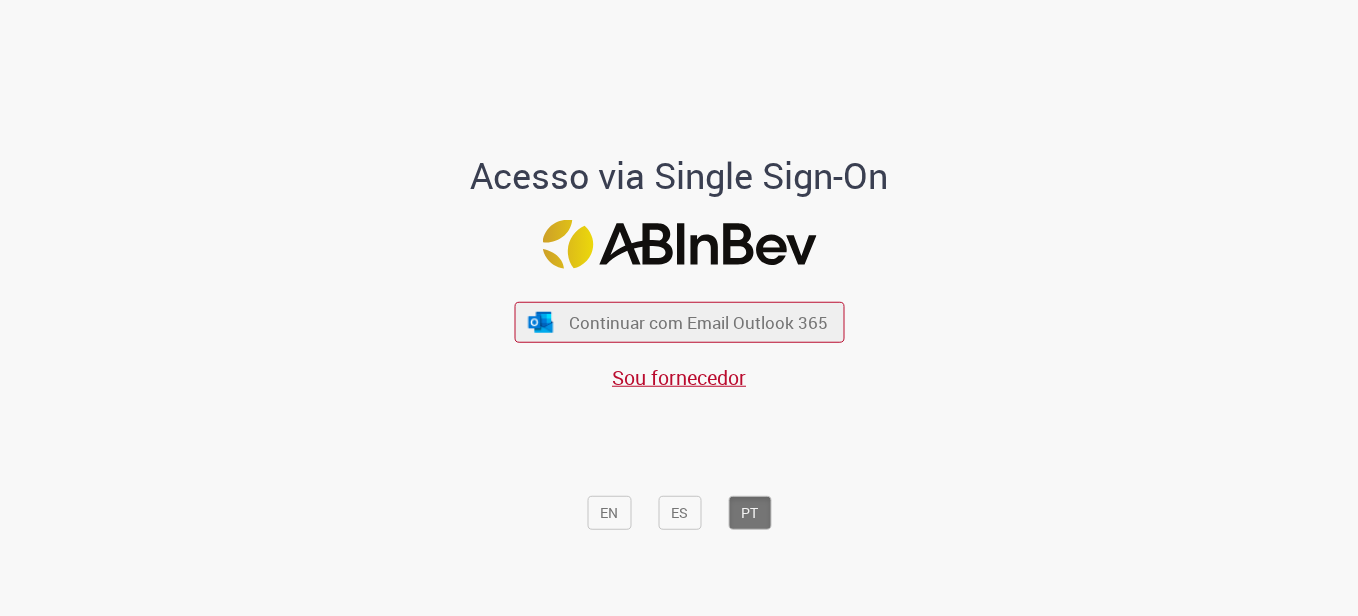 scroll, scrollTop: 0, scrollLeft: 0, axis: both 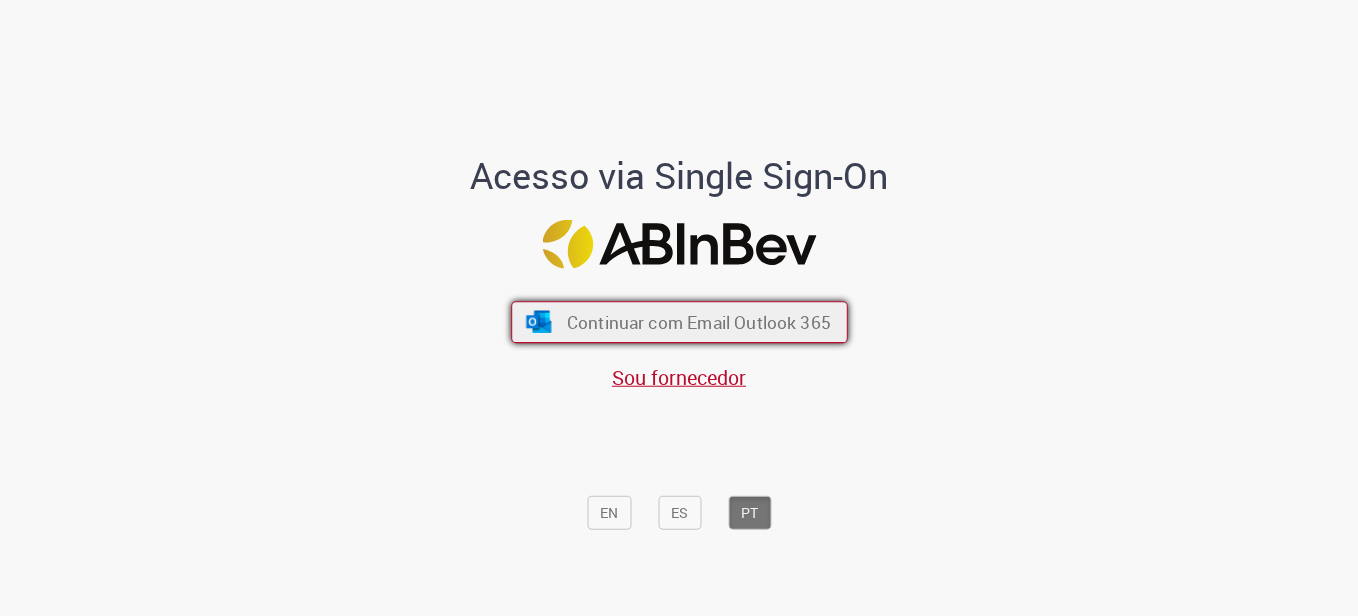 click on "Continuar com Email Outlook 365" at bounding box center [698, 322] 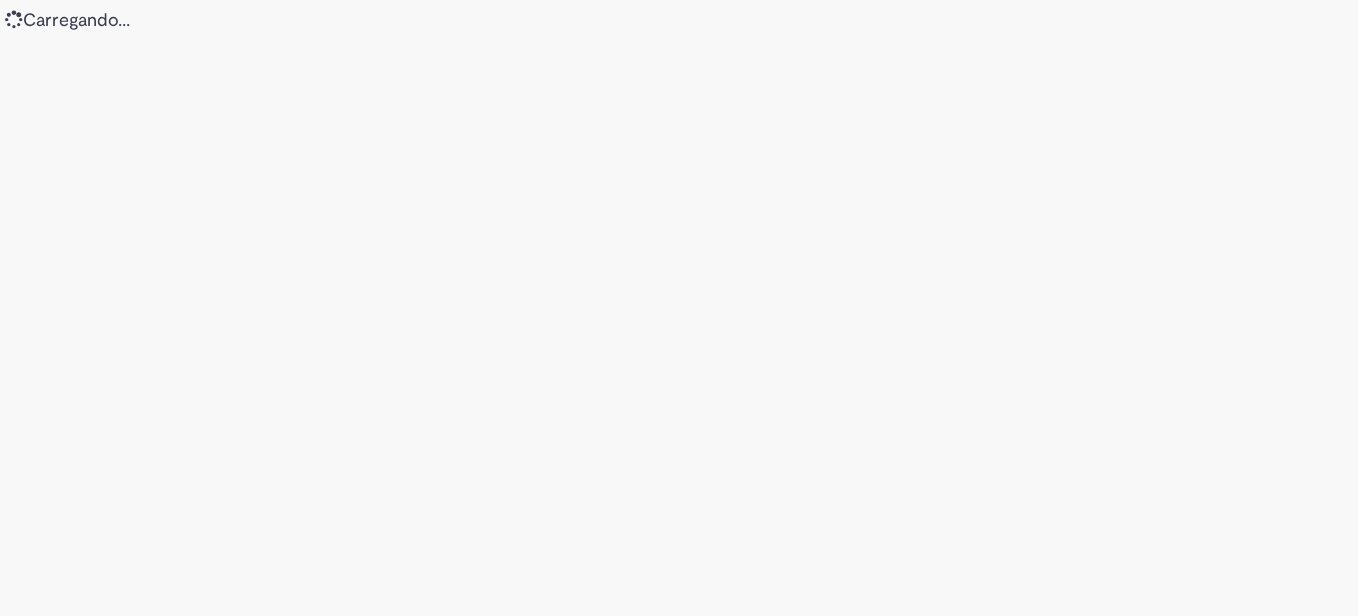 scroll, scrollTop: 0, scrollLeft: 0, axis: both 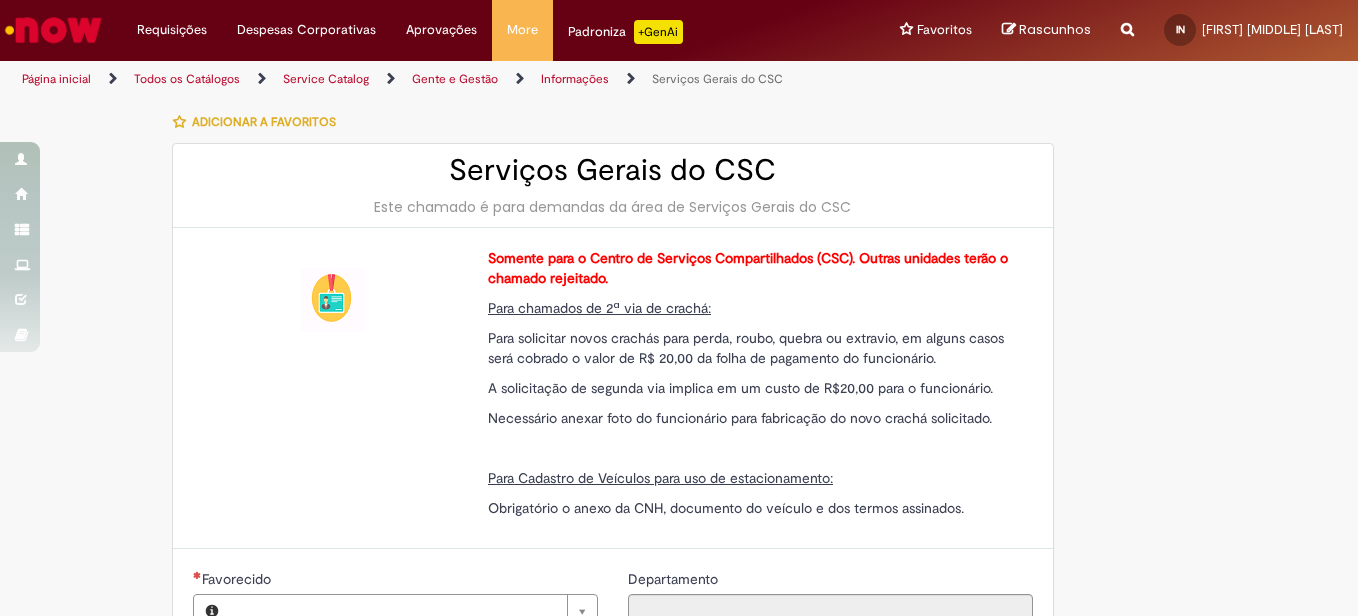 type on "**********" 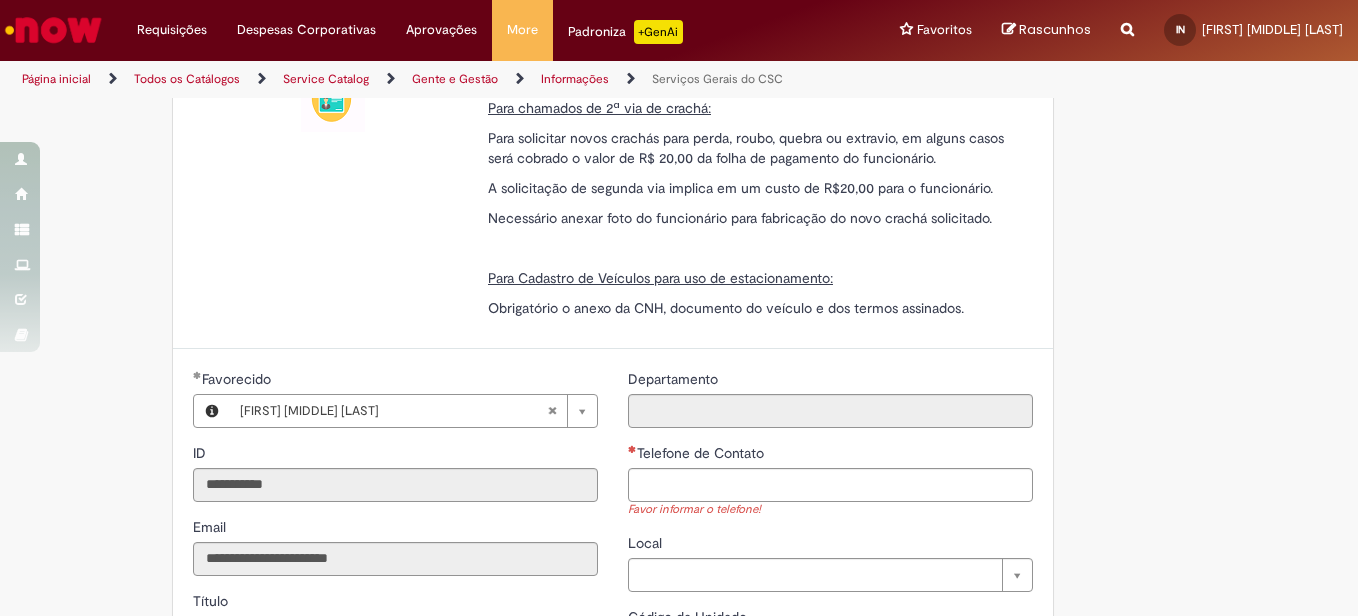 scroll, scrollTop: 400, scrollLeft: 0, axis: vertical 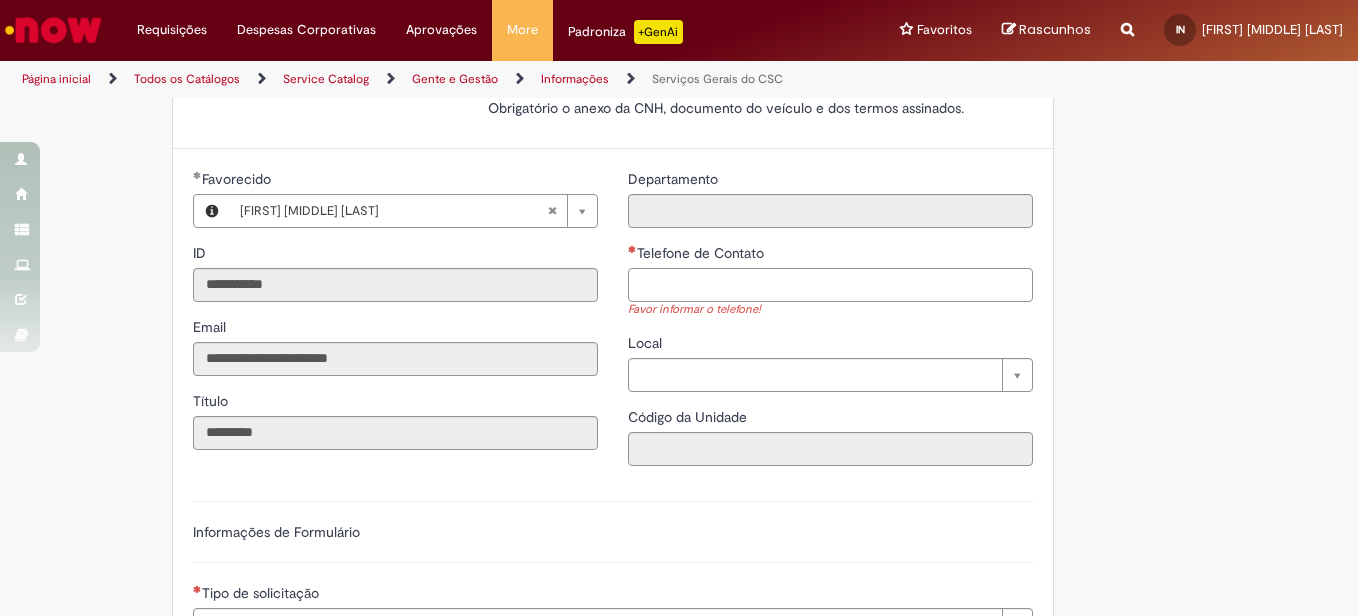 click on "Telefone de Contato" at bounding box center (830, 285) 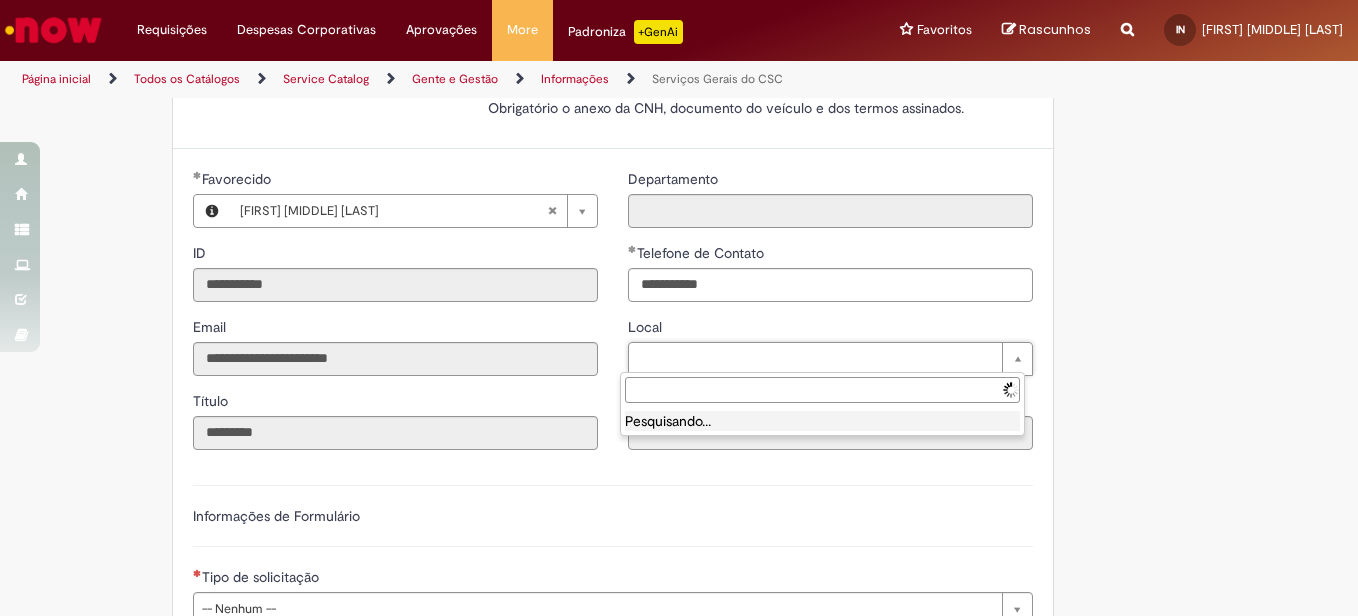 type on "**********" 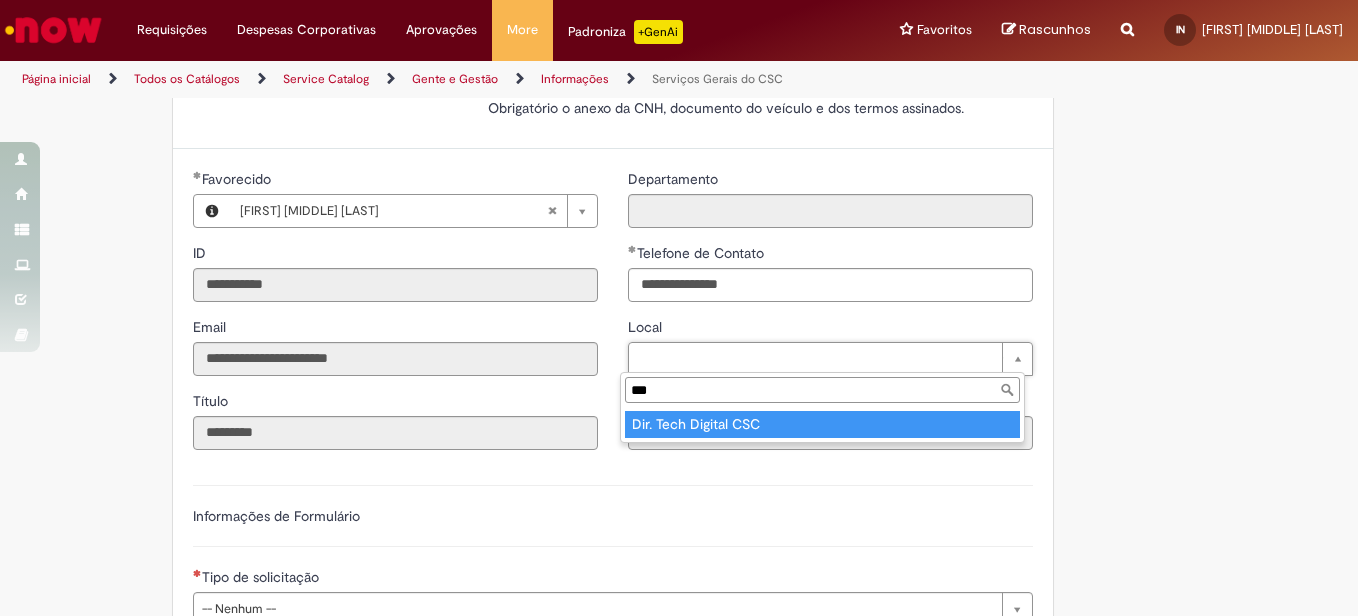 scroll, scrollTop: 0, scrollLeft: 0, axis: both 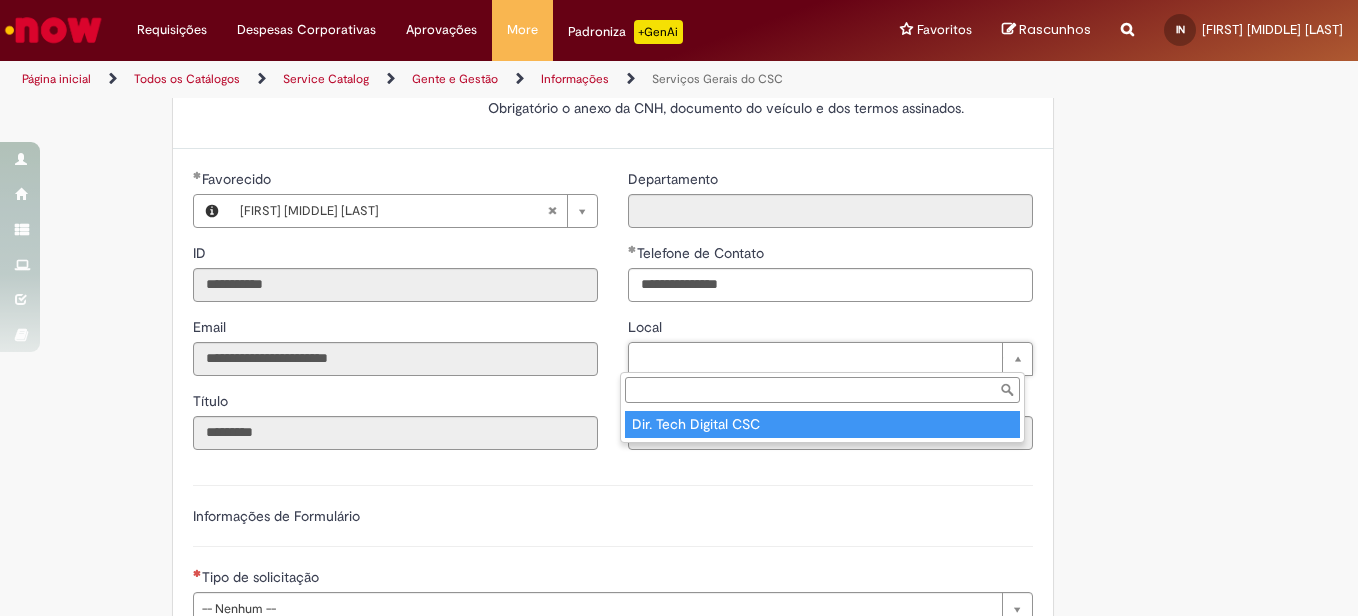 type on "****" 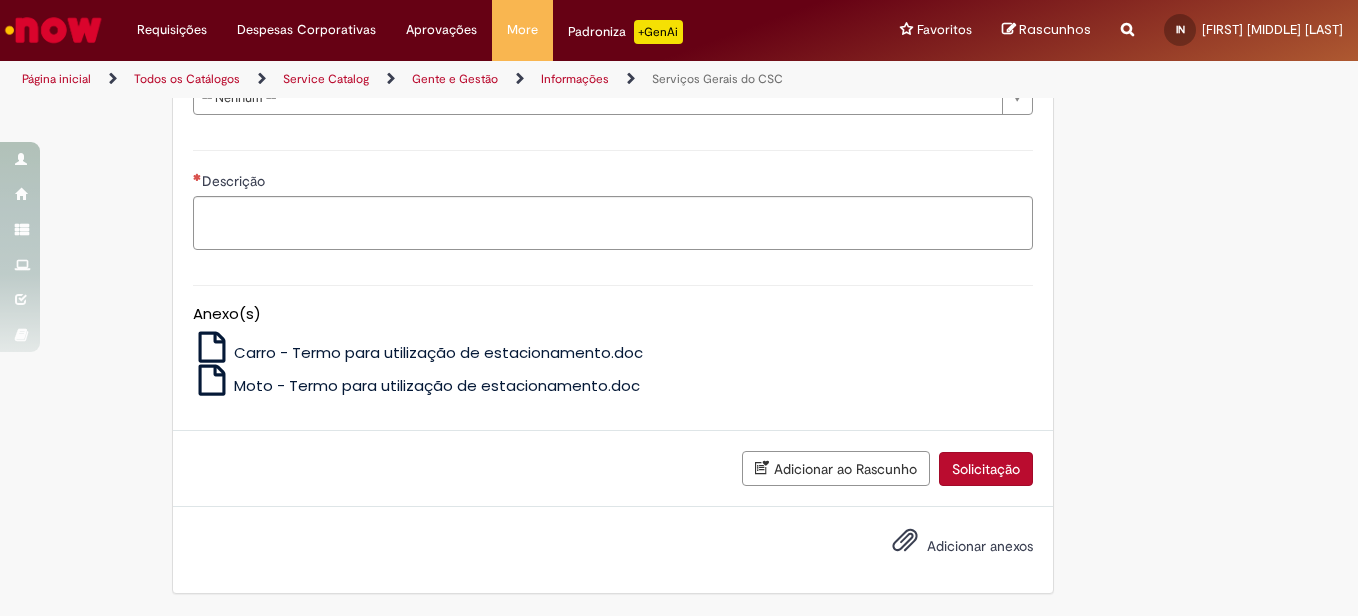 scroll, scrollTop: 611, scrollLeft: 0, axis: vertical 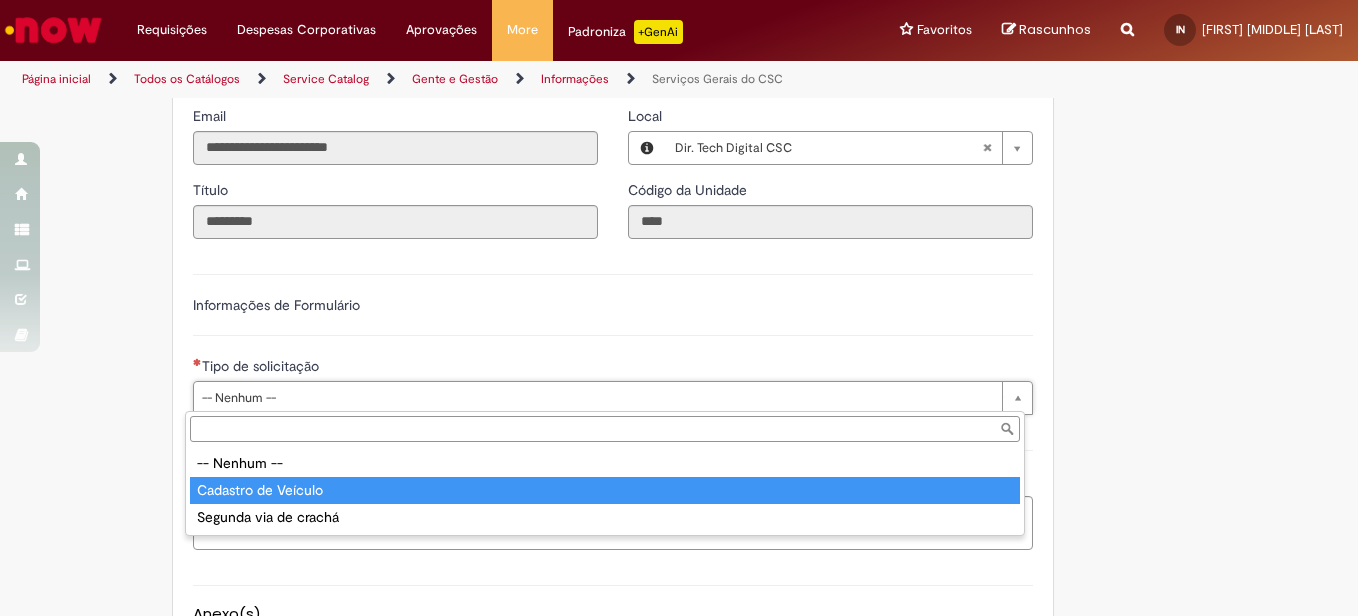 type on "**********" 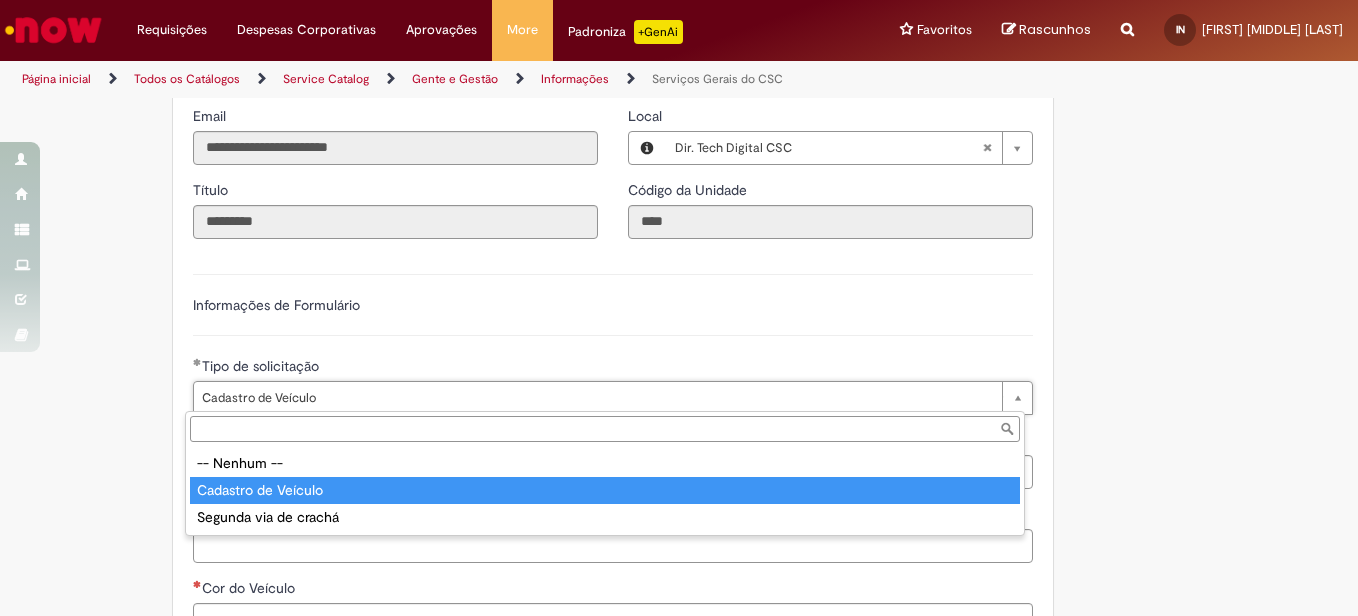 type on "**********" 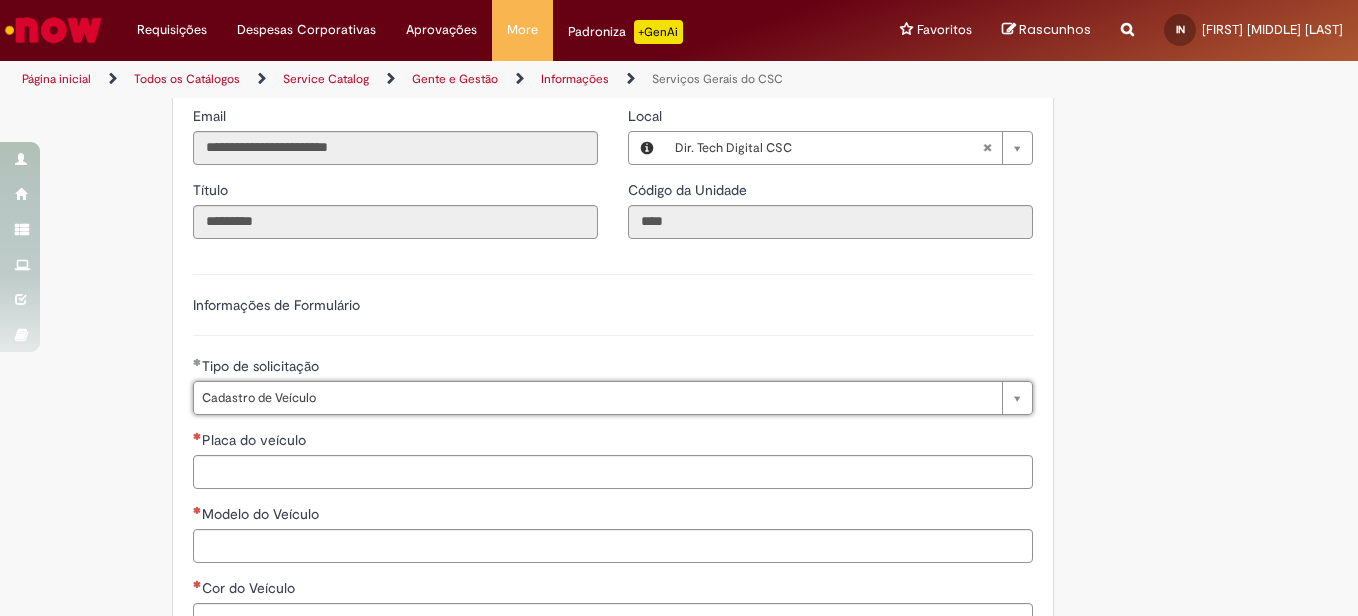 scroll, scrollTop: 0, scrollLeft: 125, axis: horizontal 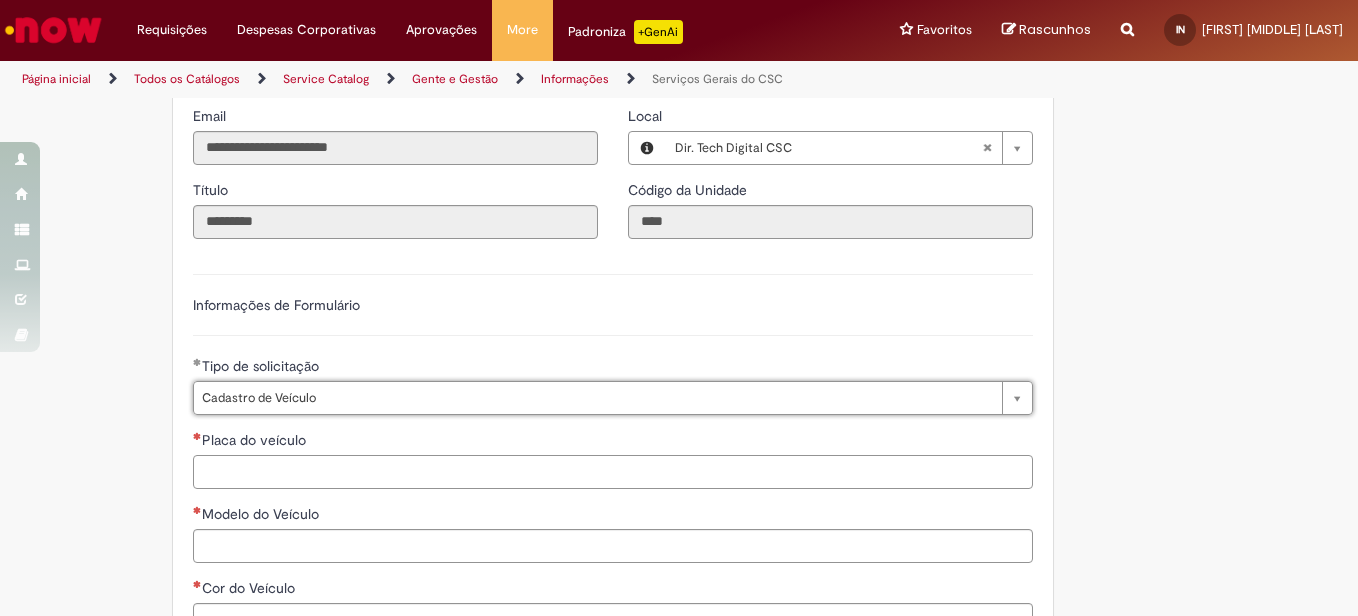click on "Placa do veículo" at bounding box center [613, 472] 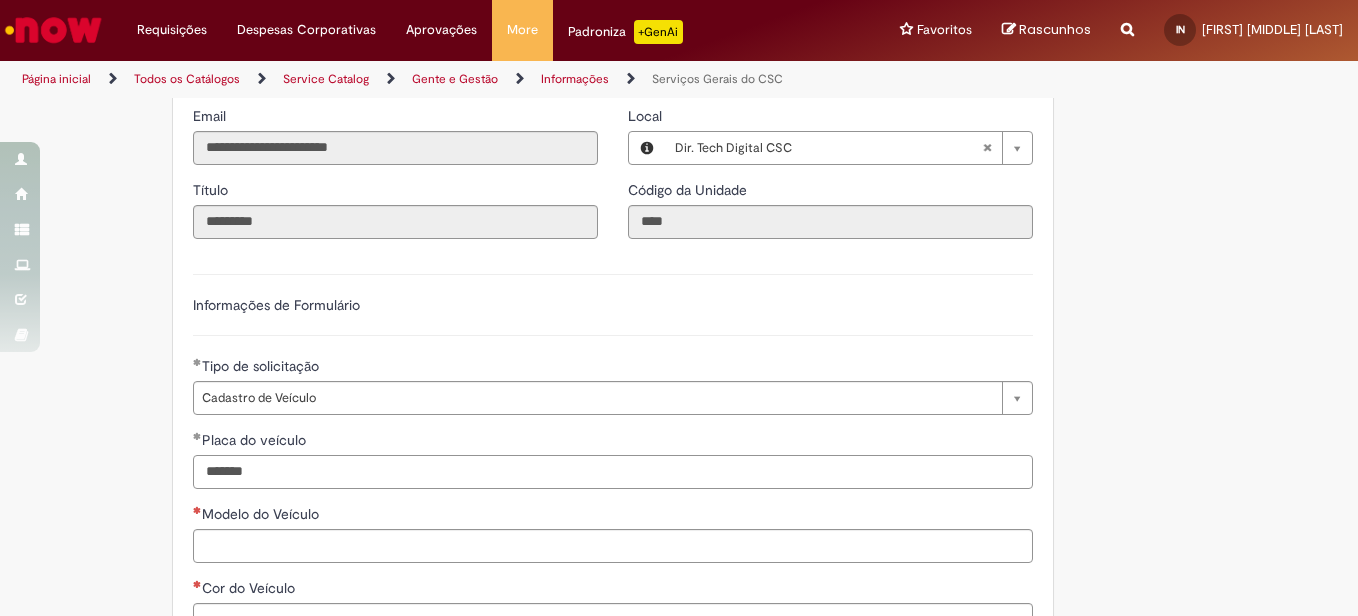 type on "*******" 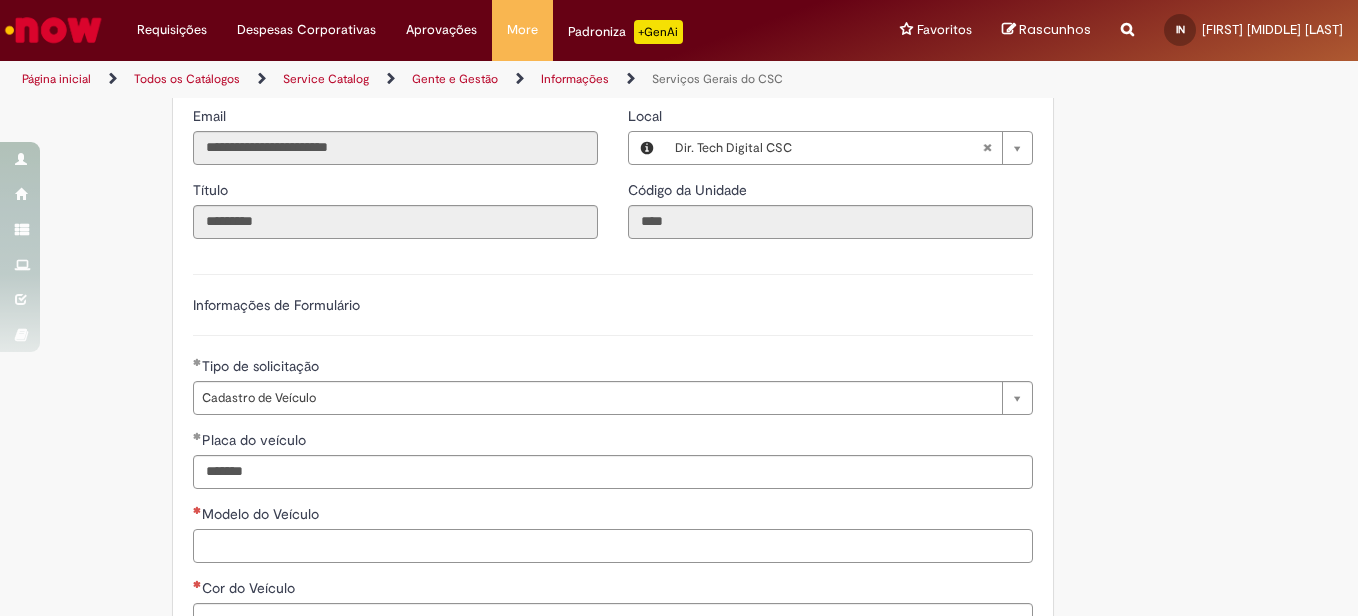 click on "Modelo do Veículo" at bounding box center [613, 546] 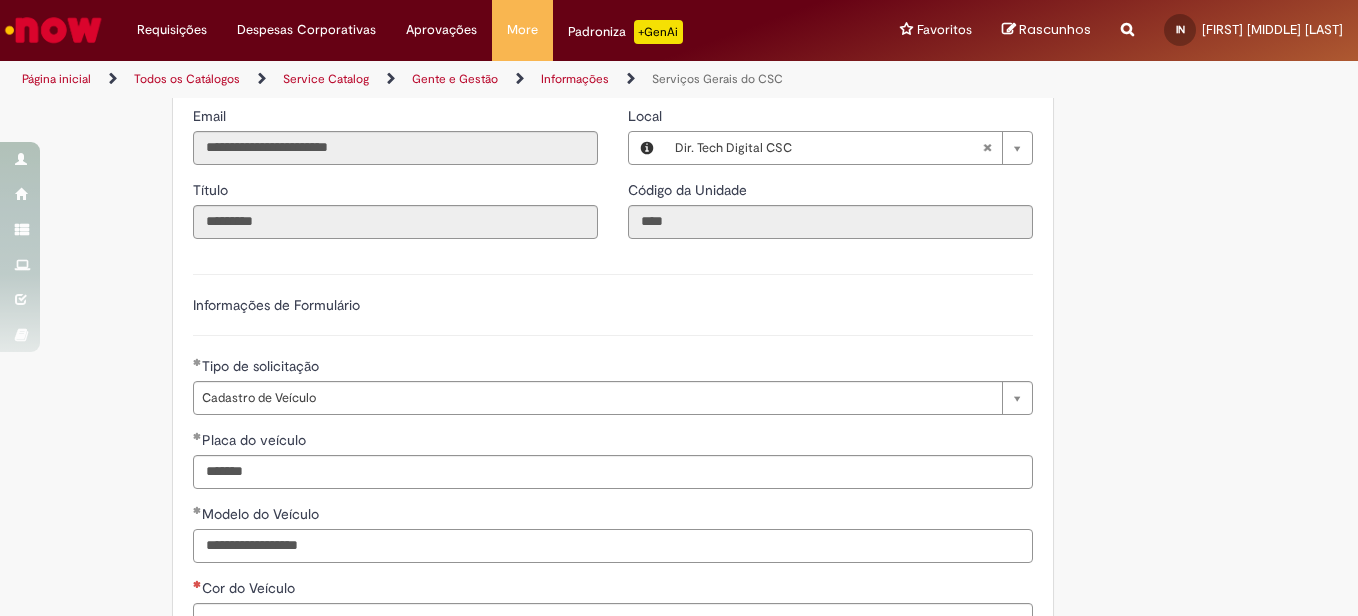 scroll, scrollTop: 1011, scrollLeft: 0, axis: vertical 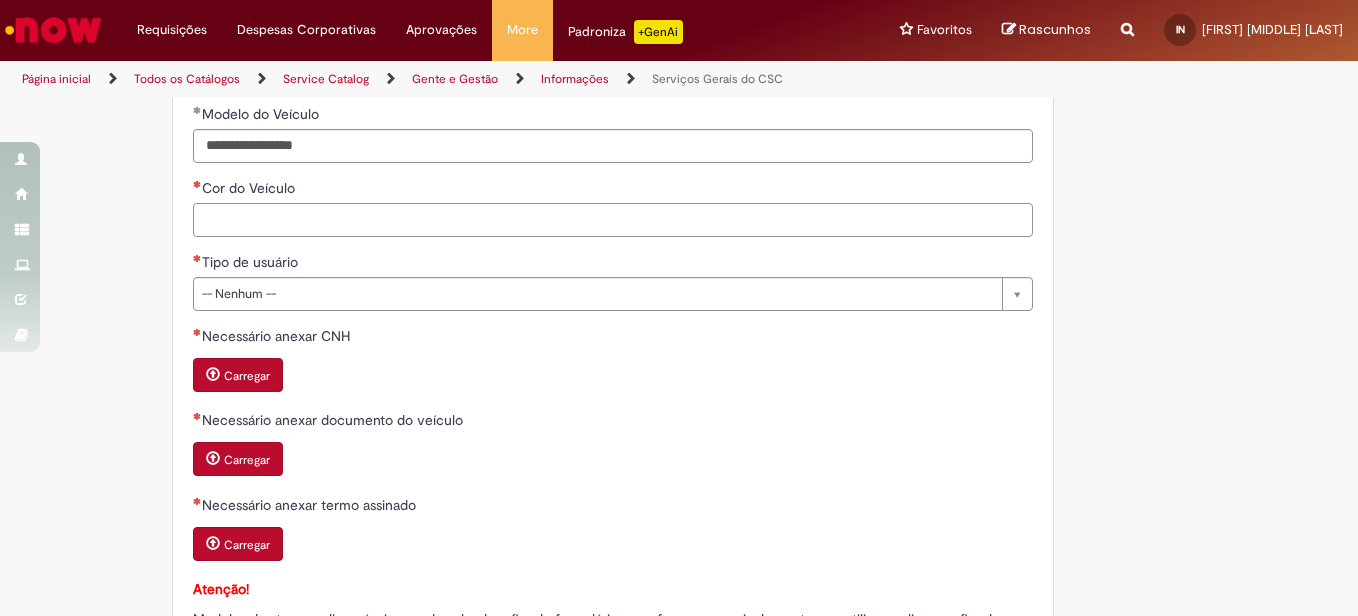 click on "Cor do Veículo" at bounding box center [613, 220] 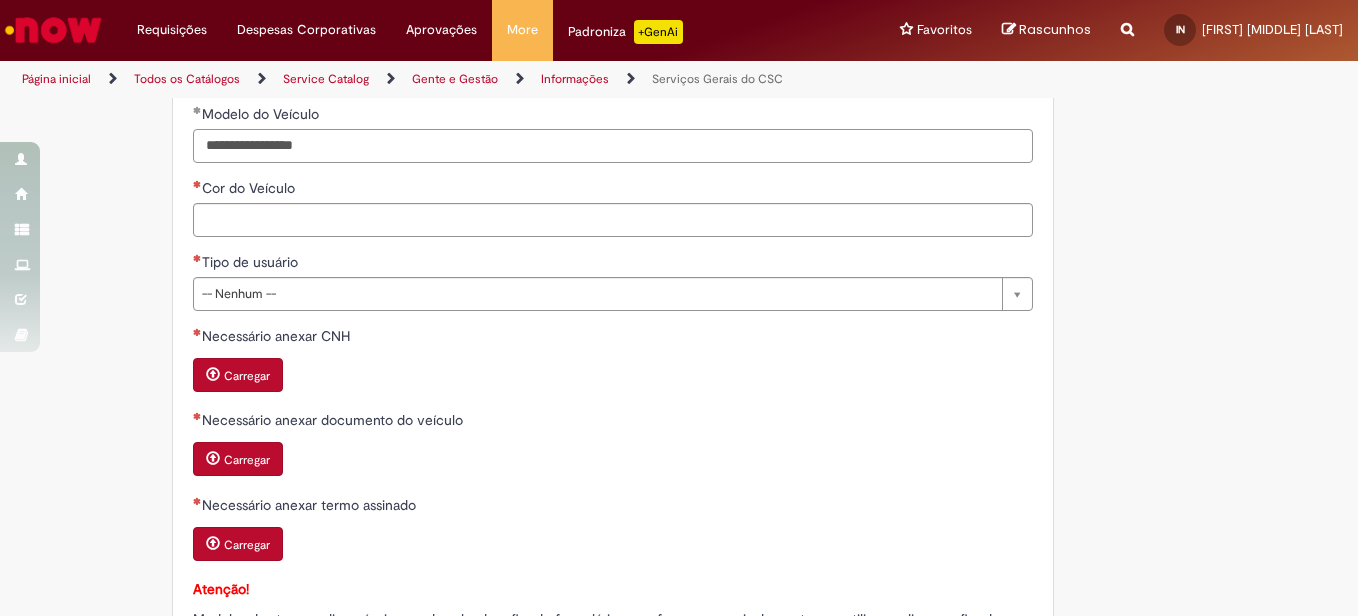 click on "**********" at bounding box center [613, 146] 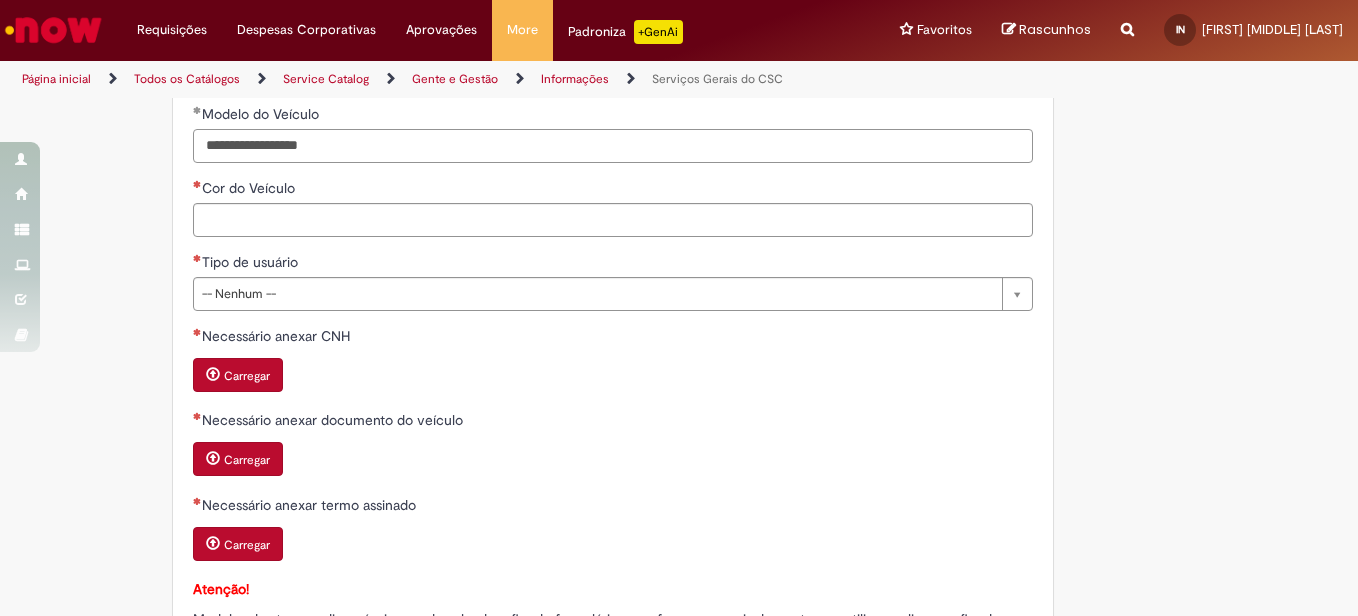 type on "**********" 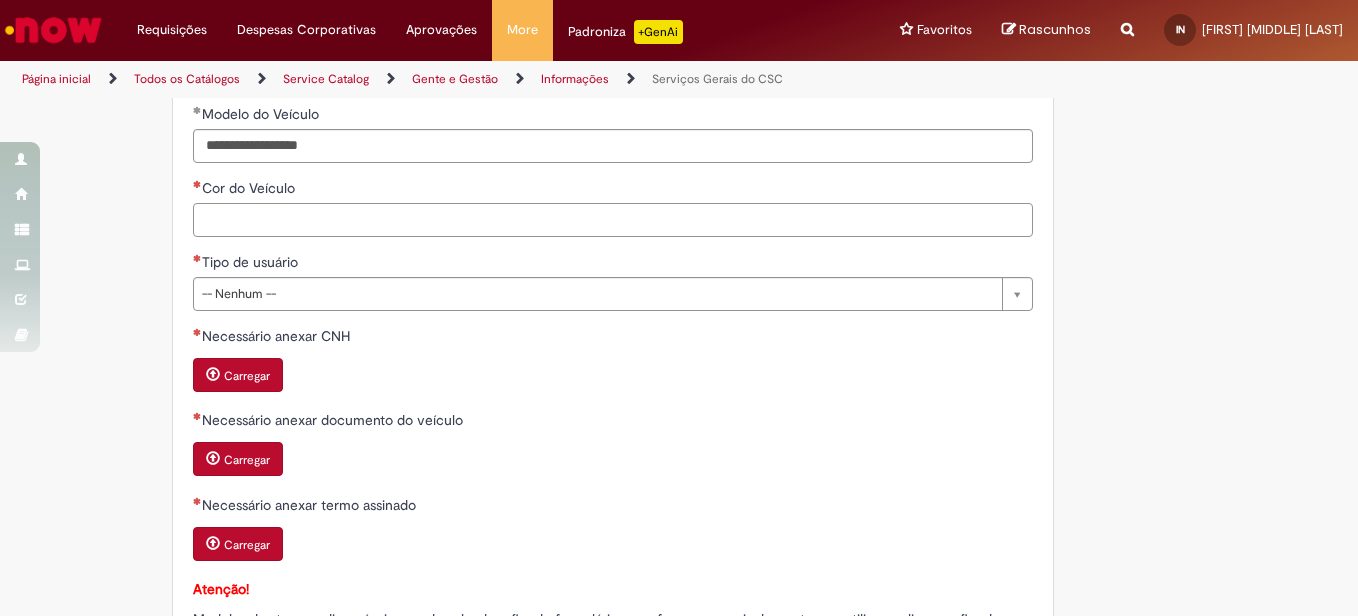 click on "Cor do Veículo" at bounding box center (613, 220) 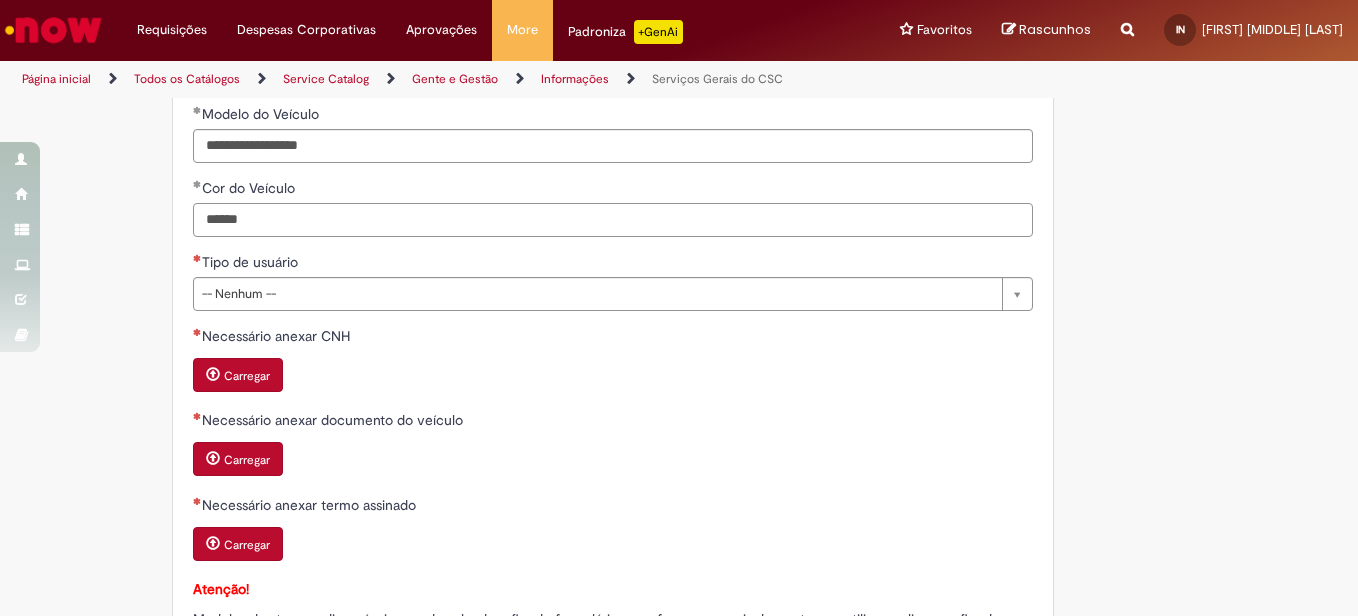 type on "******" 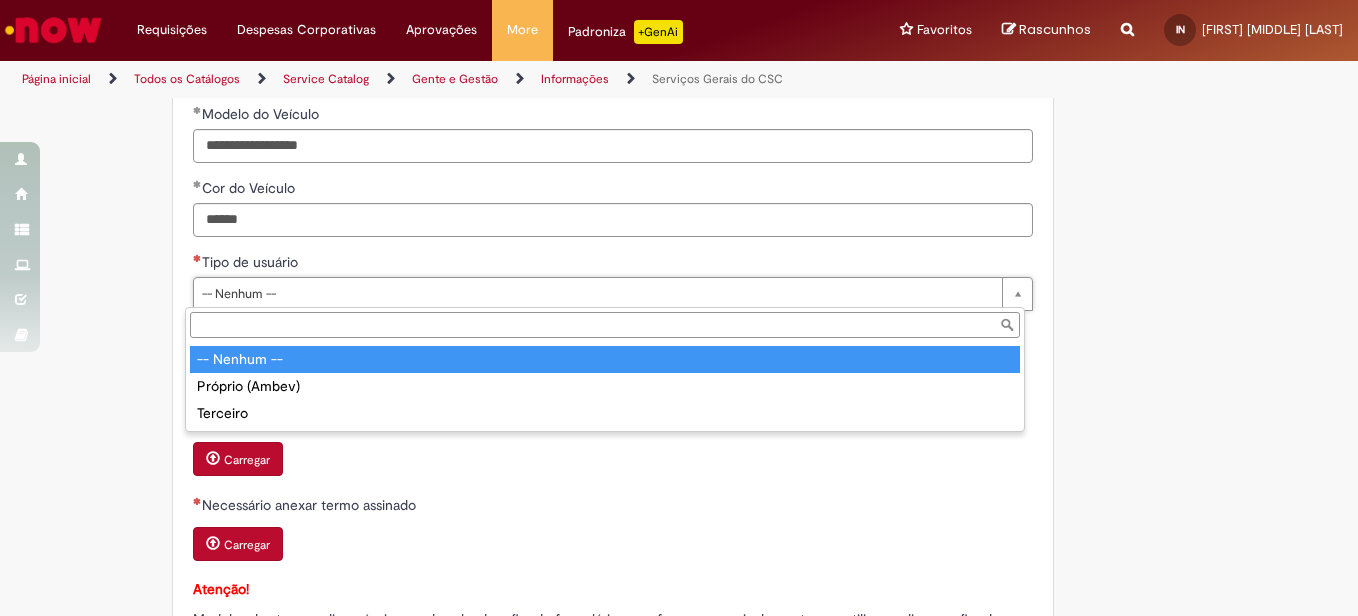 drag, startPoint x: 343, startPoint y: 296, endPoint x: 368, endPoint y: 303, distance: 25.96151 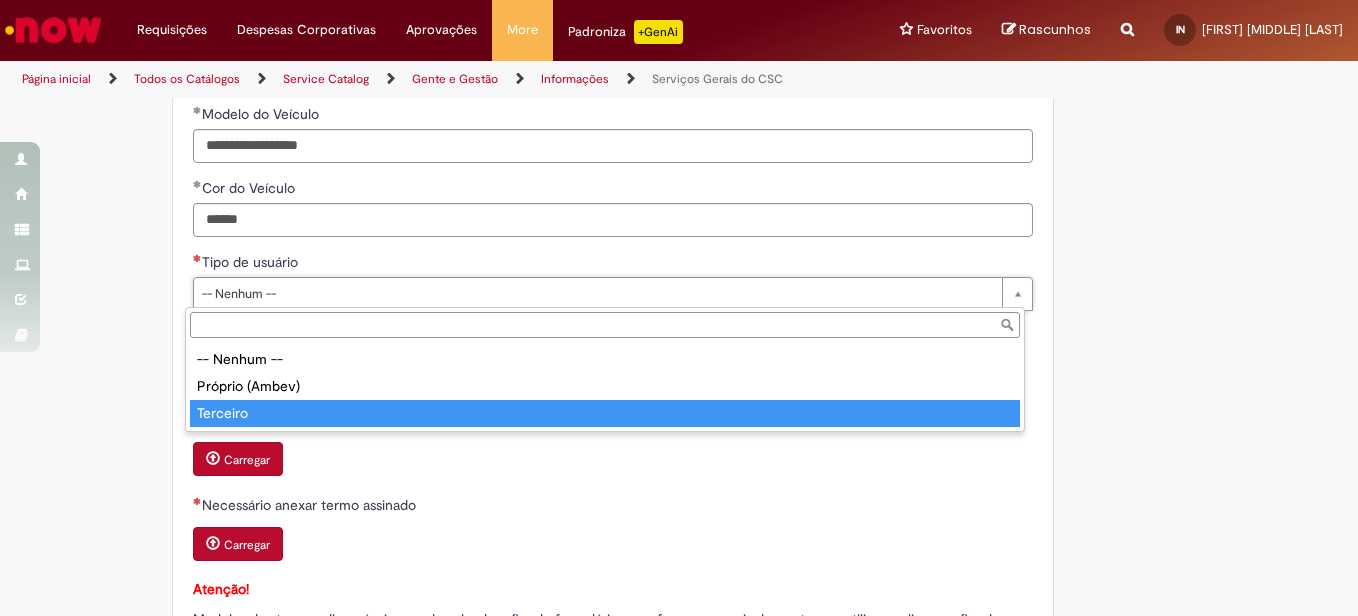 type on "********" 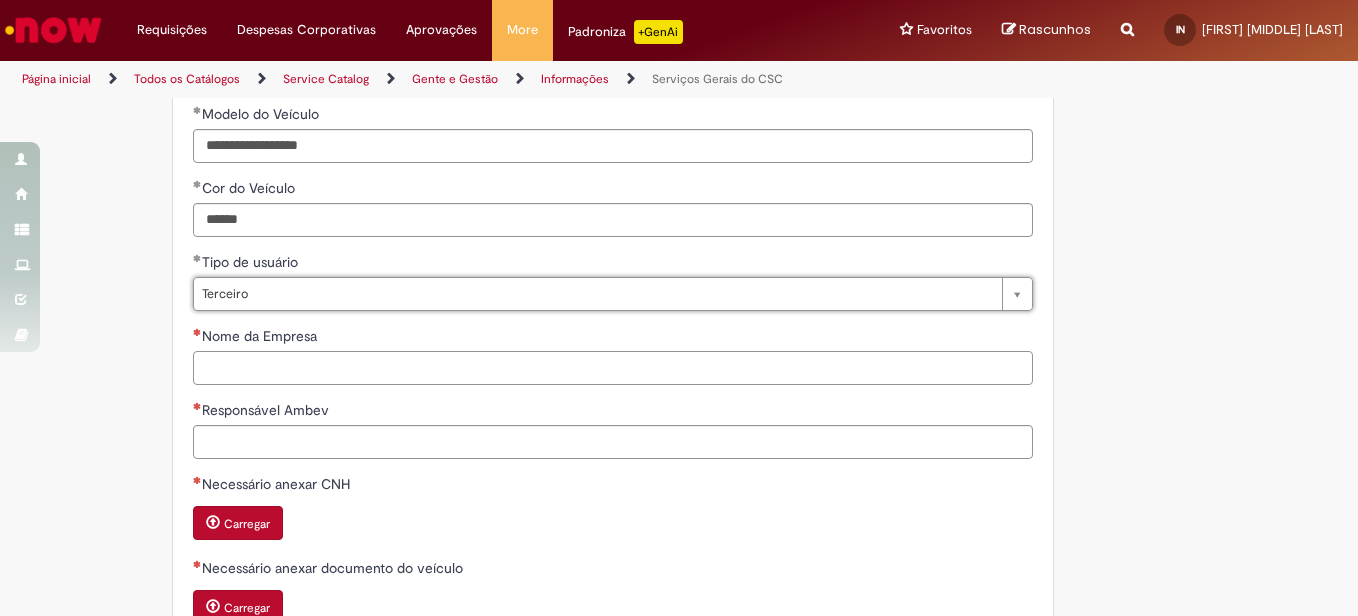 click on "Nome da Empresa" at bounding box center (613, 368) 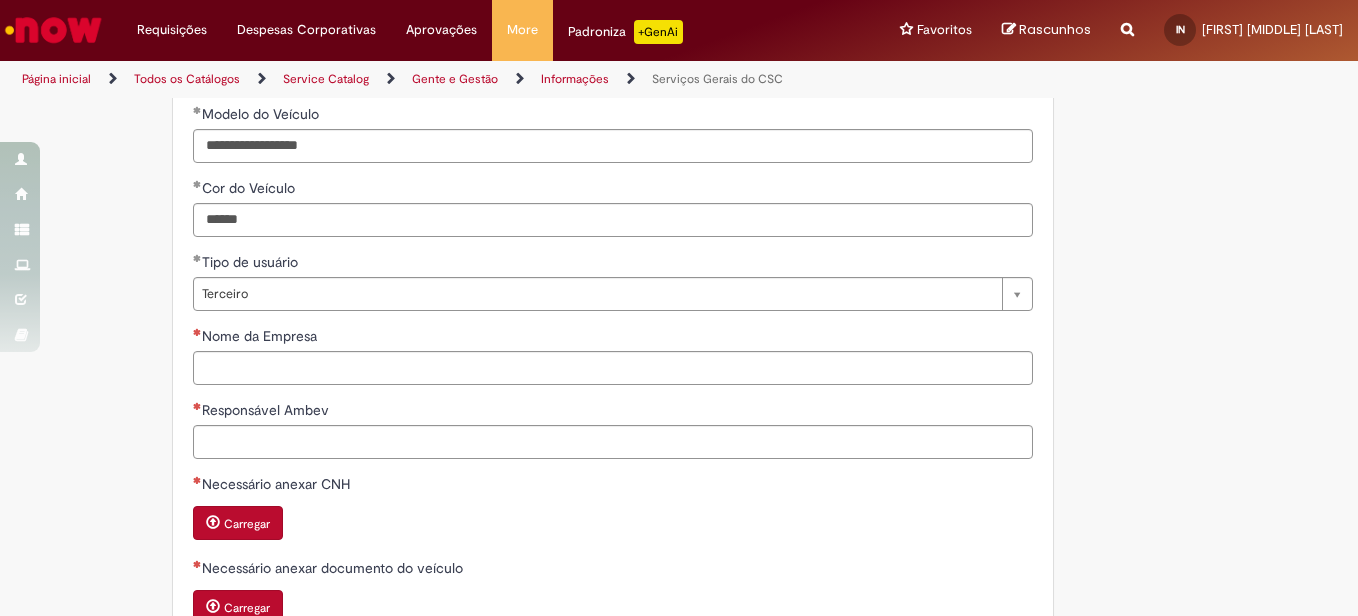 click on "Nome da Empresa" at bounding box center [613, 338] 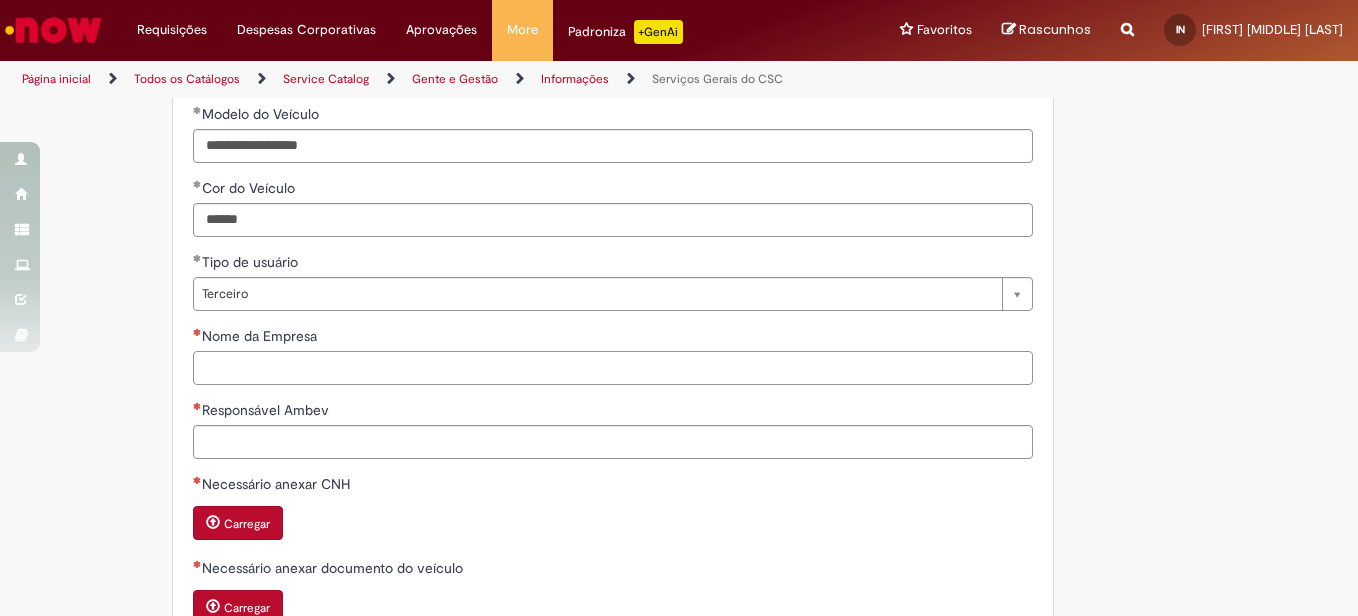 click on "Nome da Empresa" at bounding box center (613, 368) 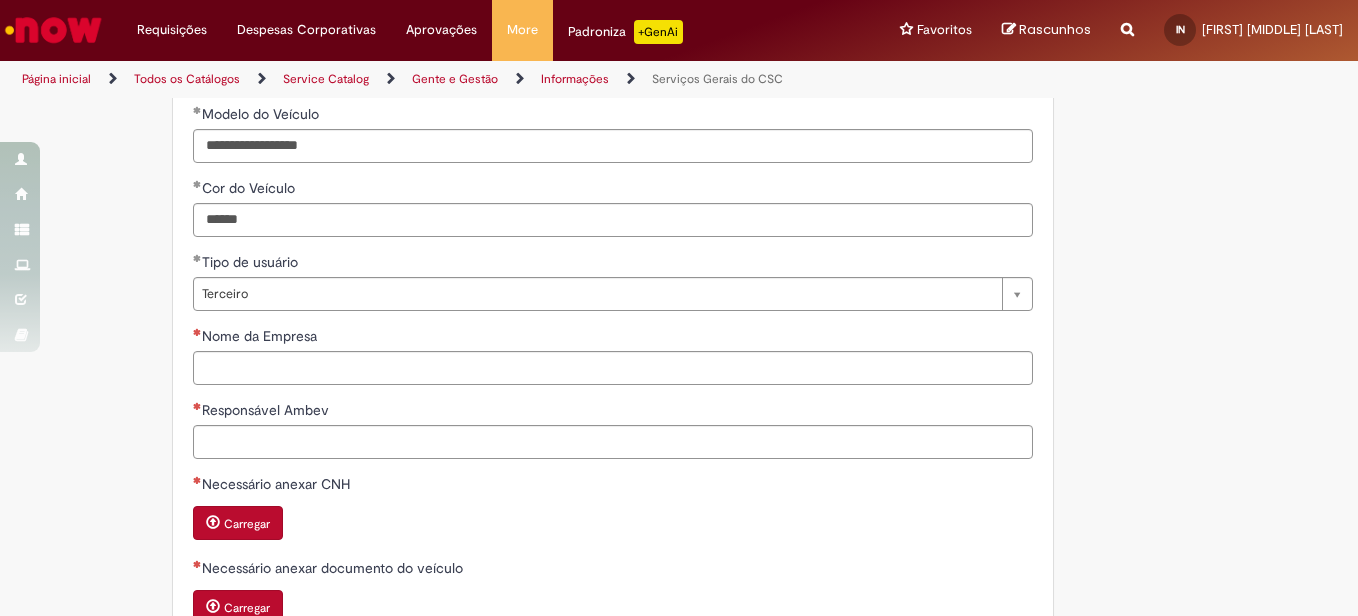 click on "Necessário anexar documento do veículo" at bounding box center (613, 570) 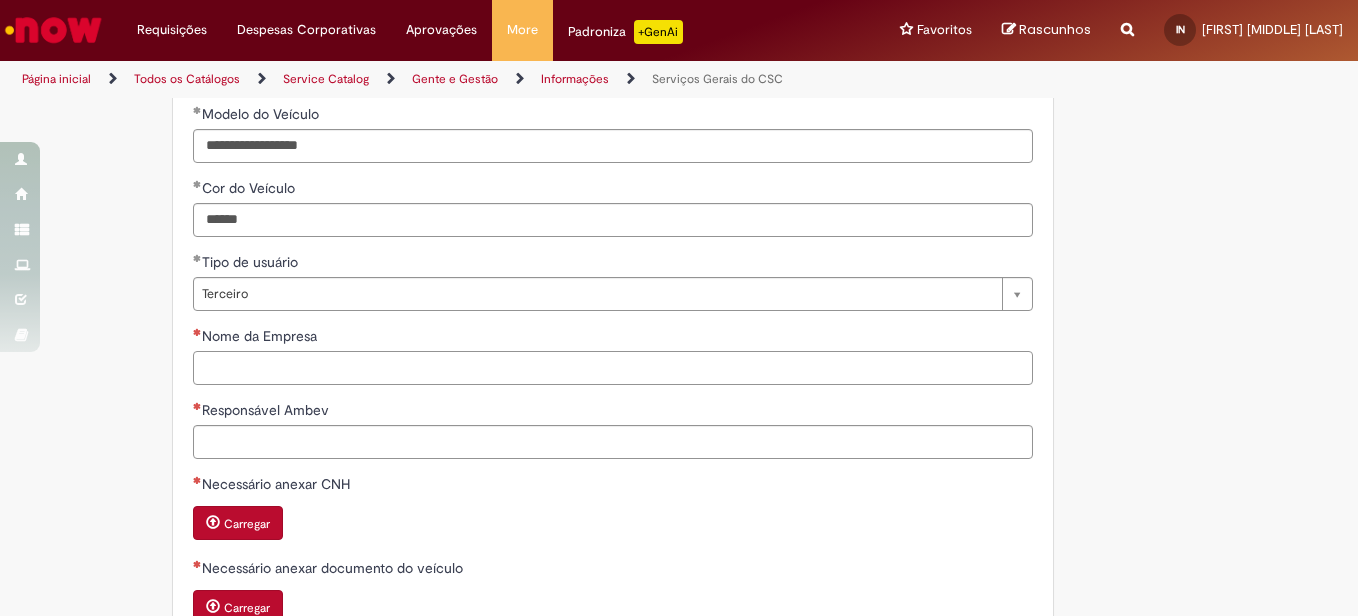 click on "Nome da Empresa" at bounding box center [613, 368] 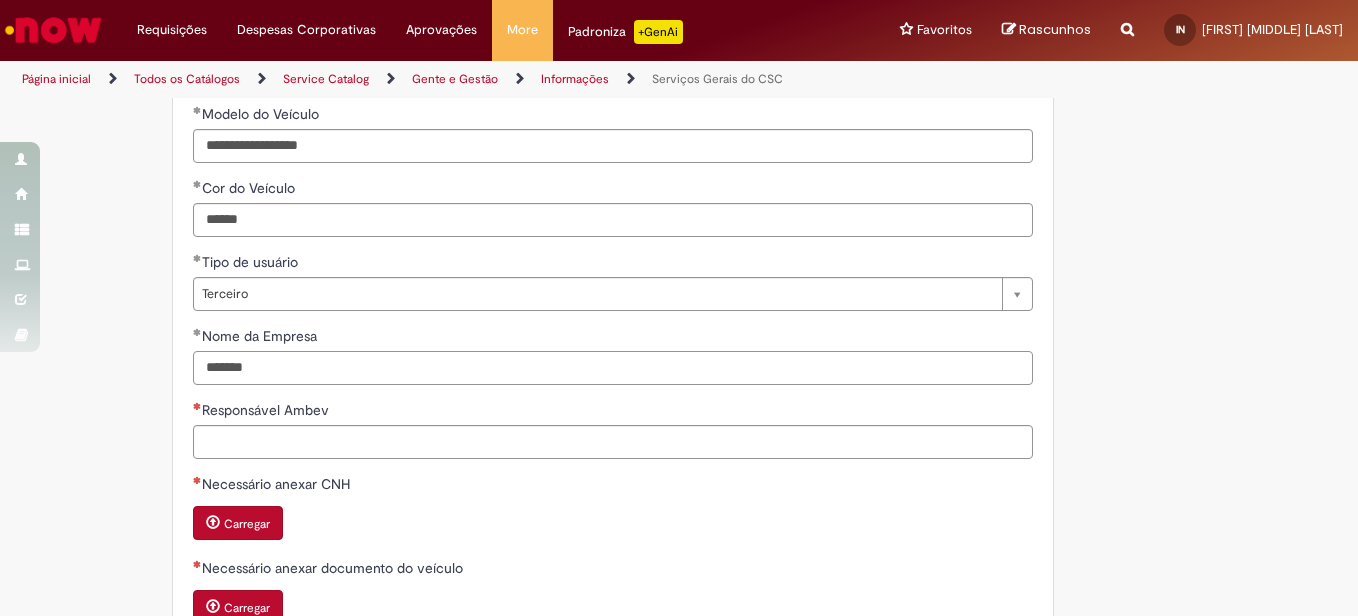 type on "*******" 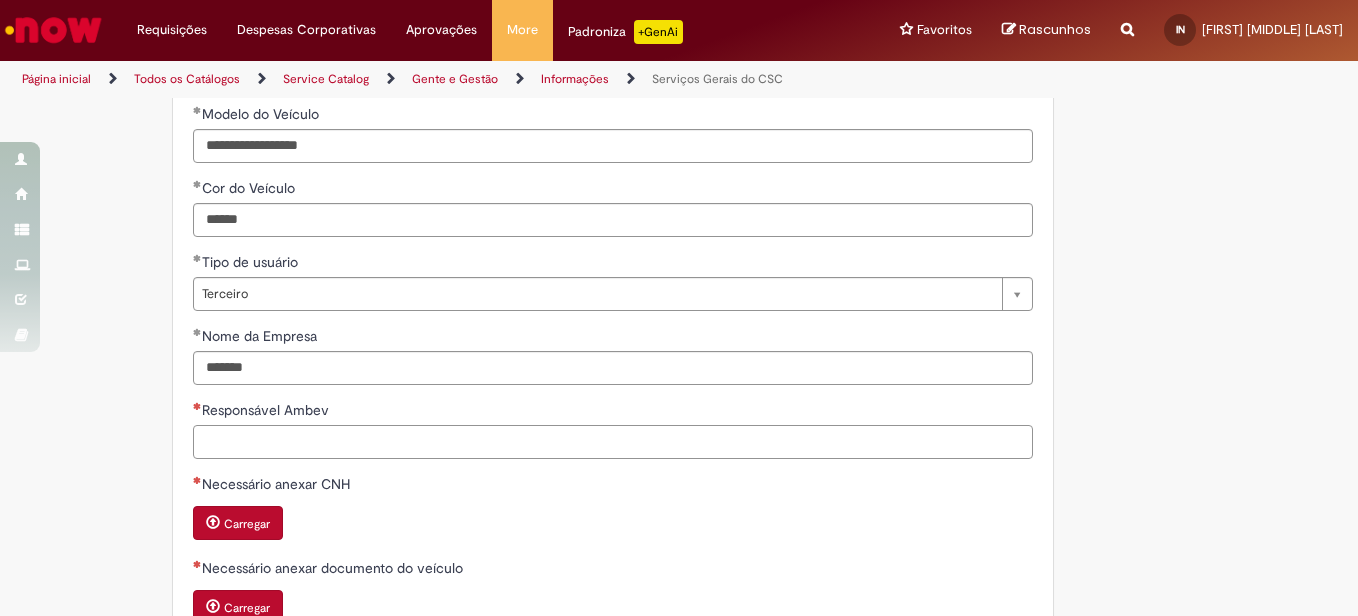click on "Responsável Ambev" at bounding box center [613, 442] 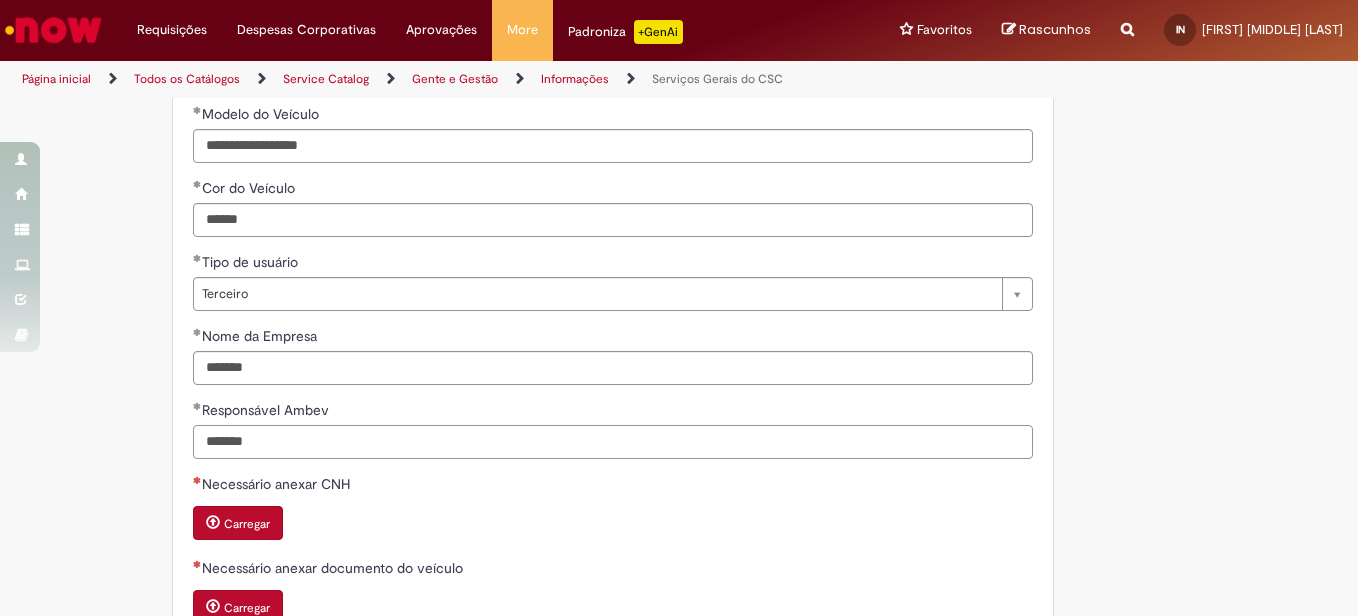 type on "*******" 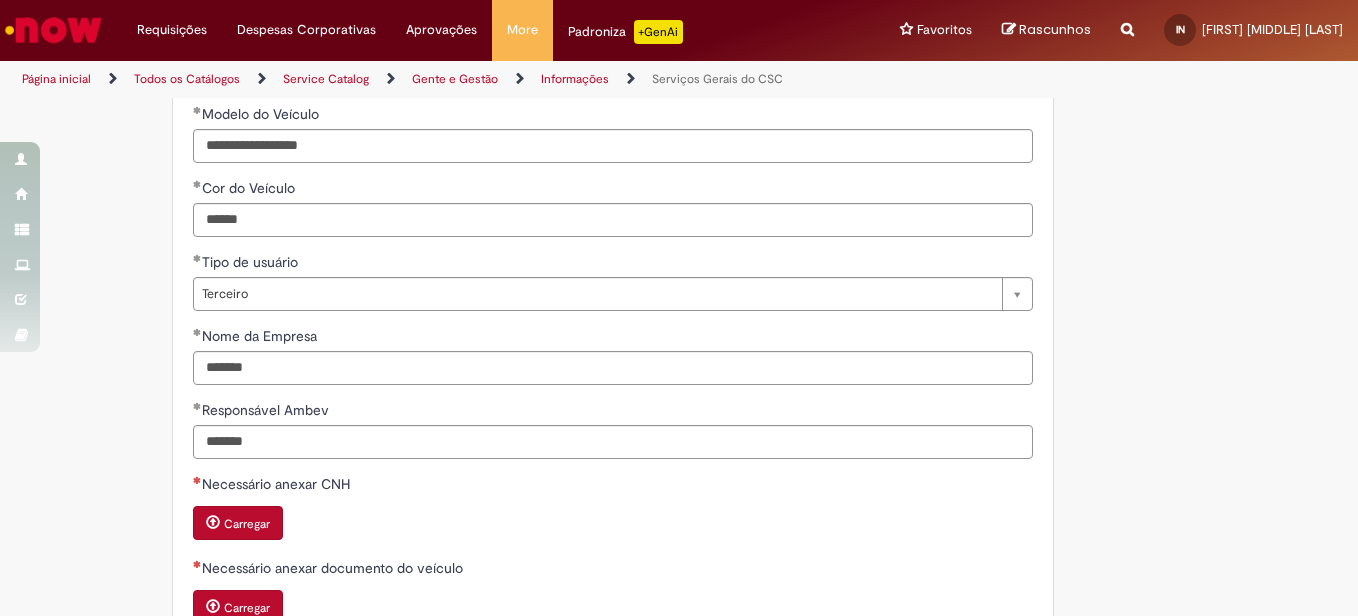 click on "Carregar" at bounding box center (238, 523) 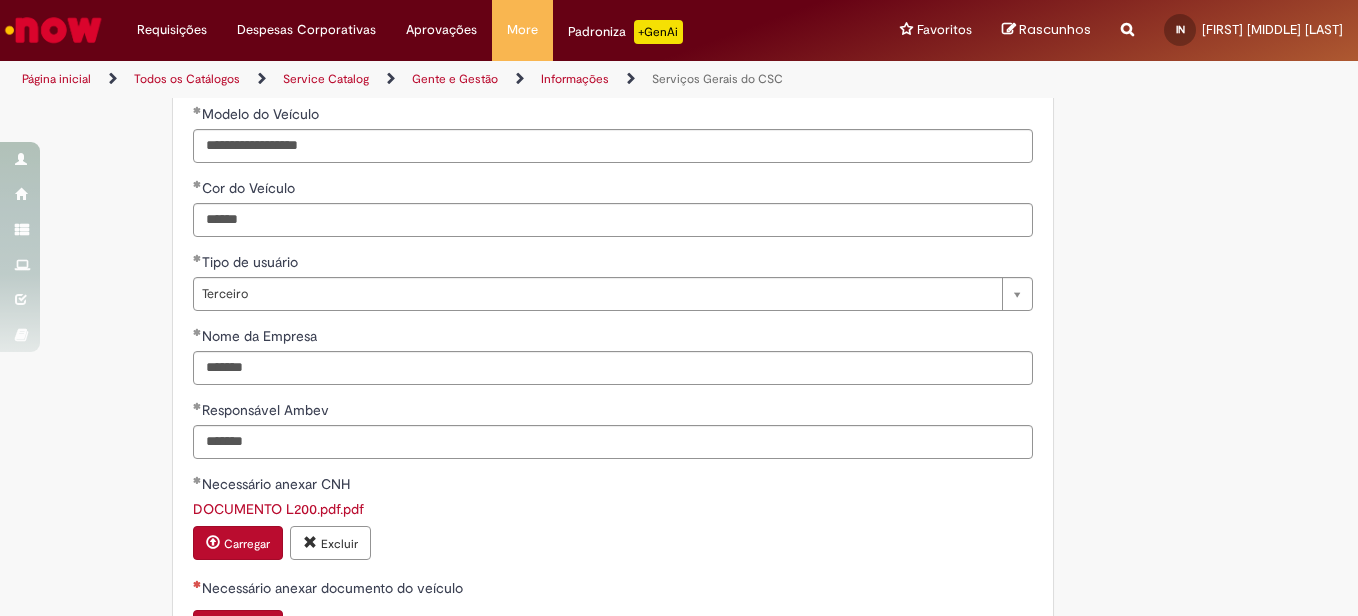 click on "Excluir" at bounding box center [339, 544] 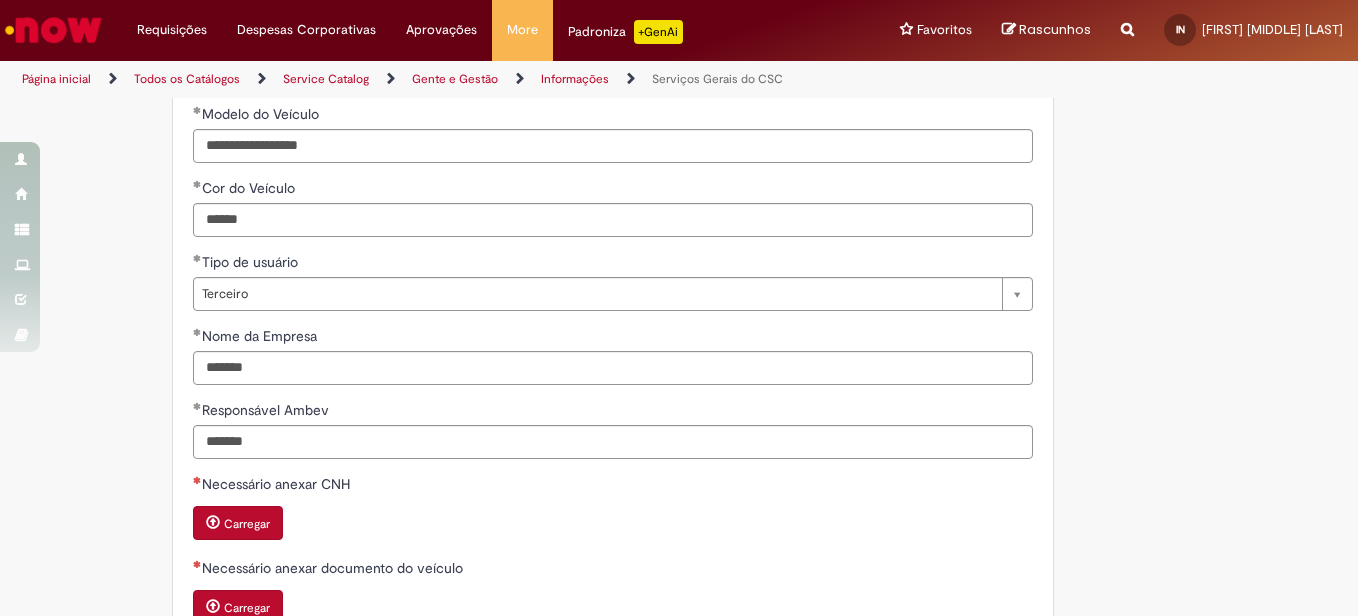 click on "Carregar" at bounding box center (238, 523) 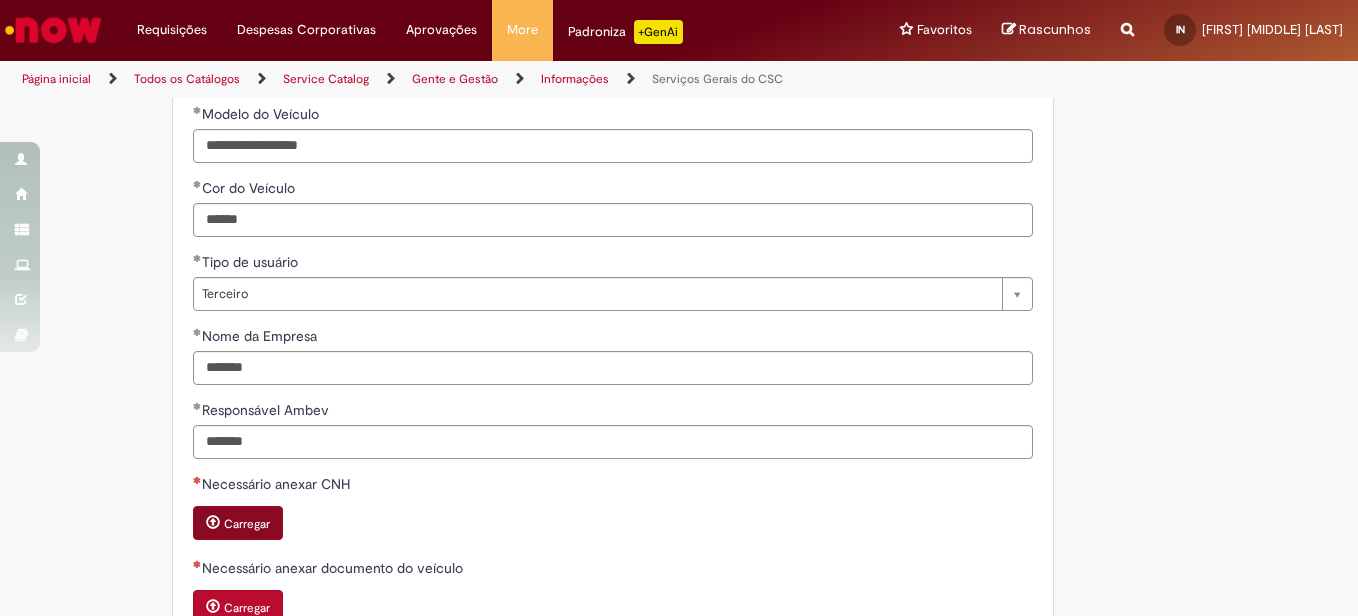 scroll, scrollTop: 1211, scrollLeft: 0, axis: vertical 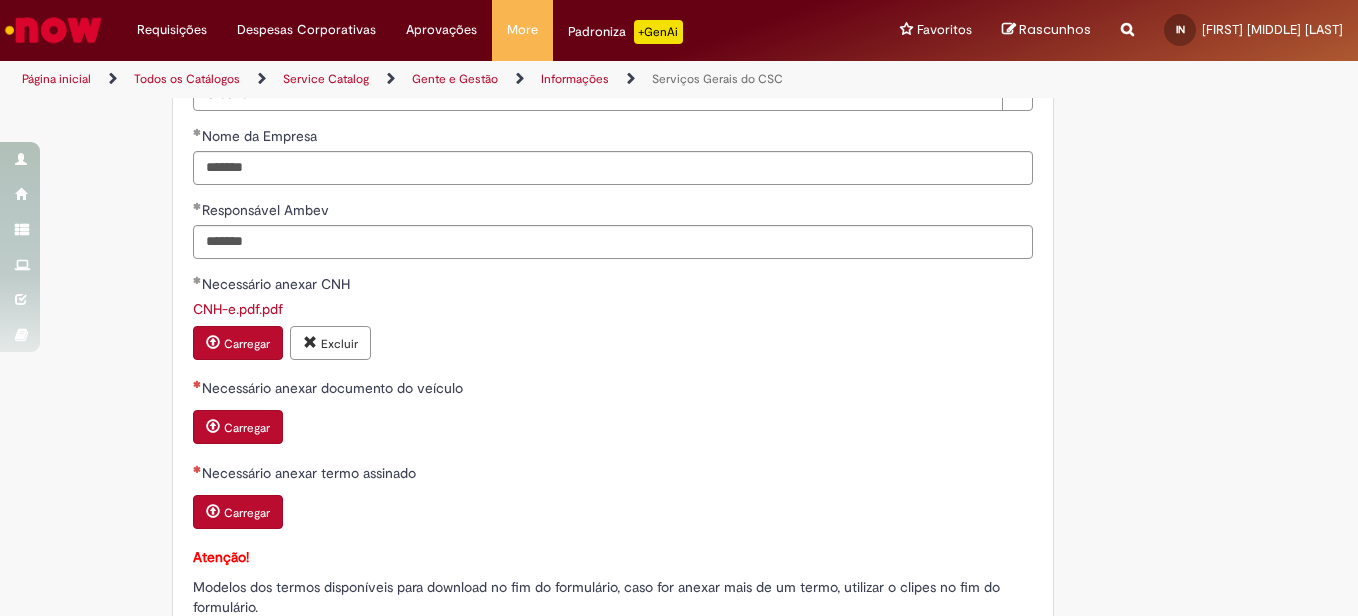 click on "Carregar" at bounding box center (247, 428) 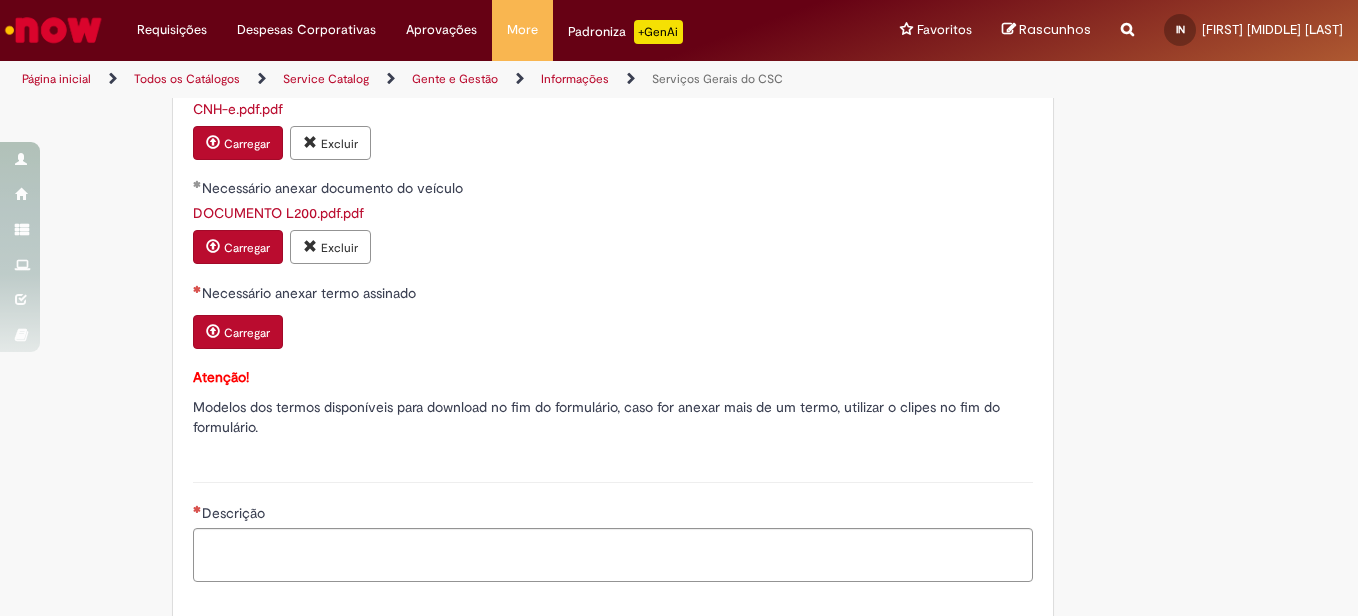scroll, scrollTop: 1744, scrollLeft: 0, axis: vertical 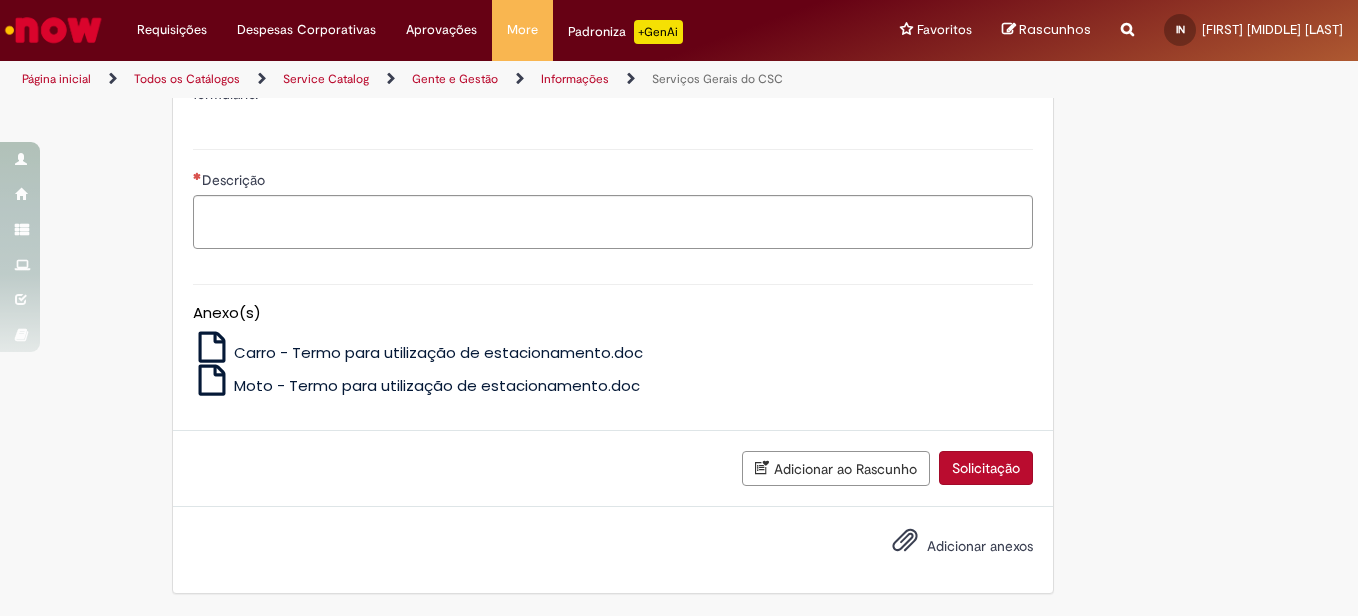 click on "Carro - Termo para utilização de estacionamento.doc" at bounding box center [438, 352] 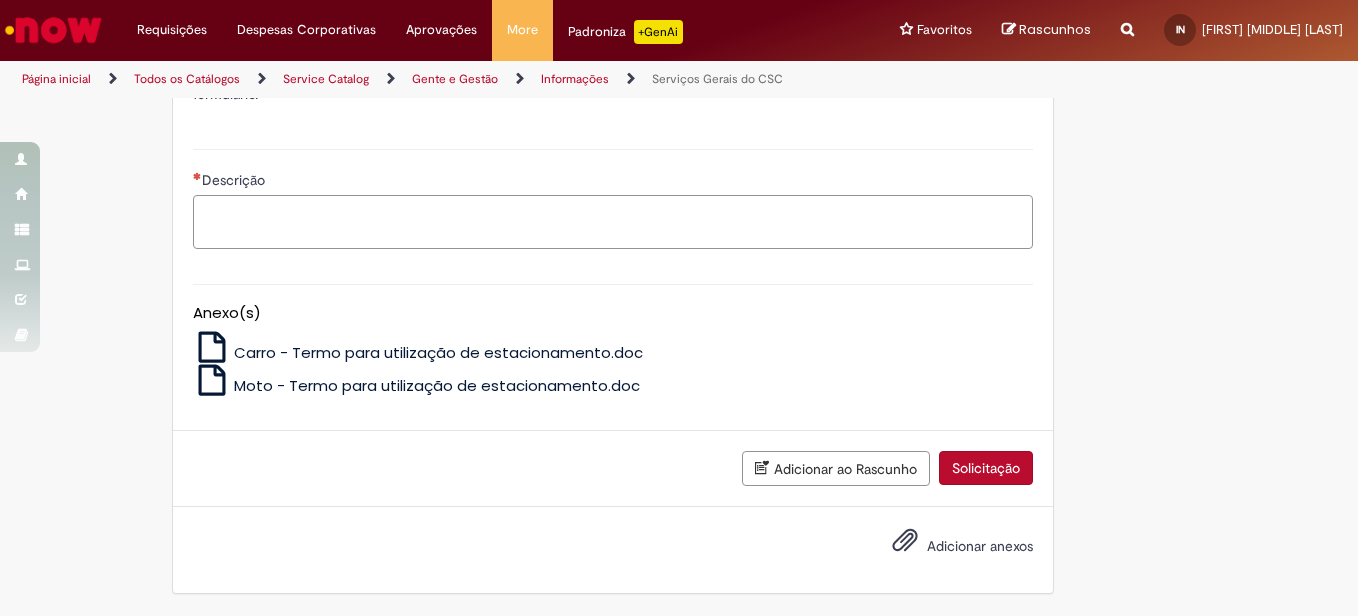 click on "Descrição" at bounding box center (613, 222) 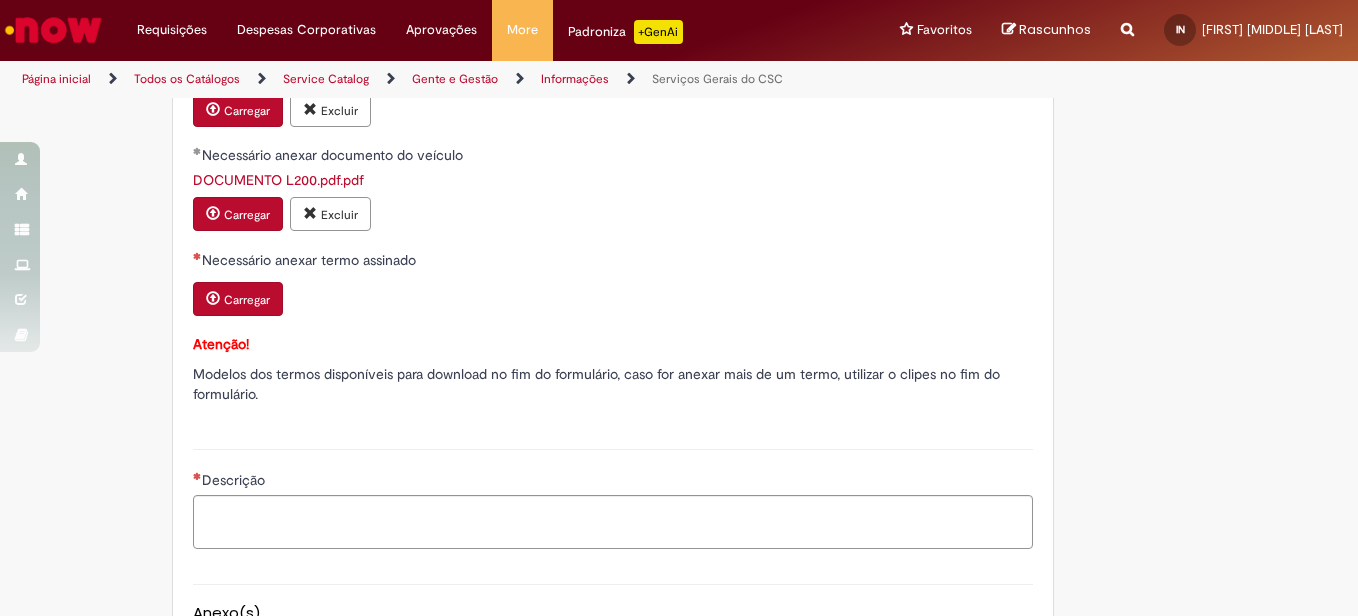 click on "Carregar" at bounding box center (247, 300) 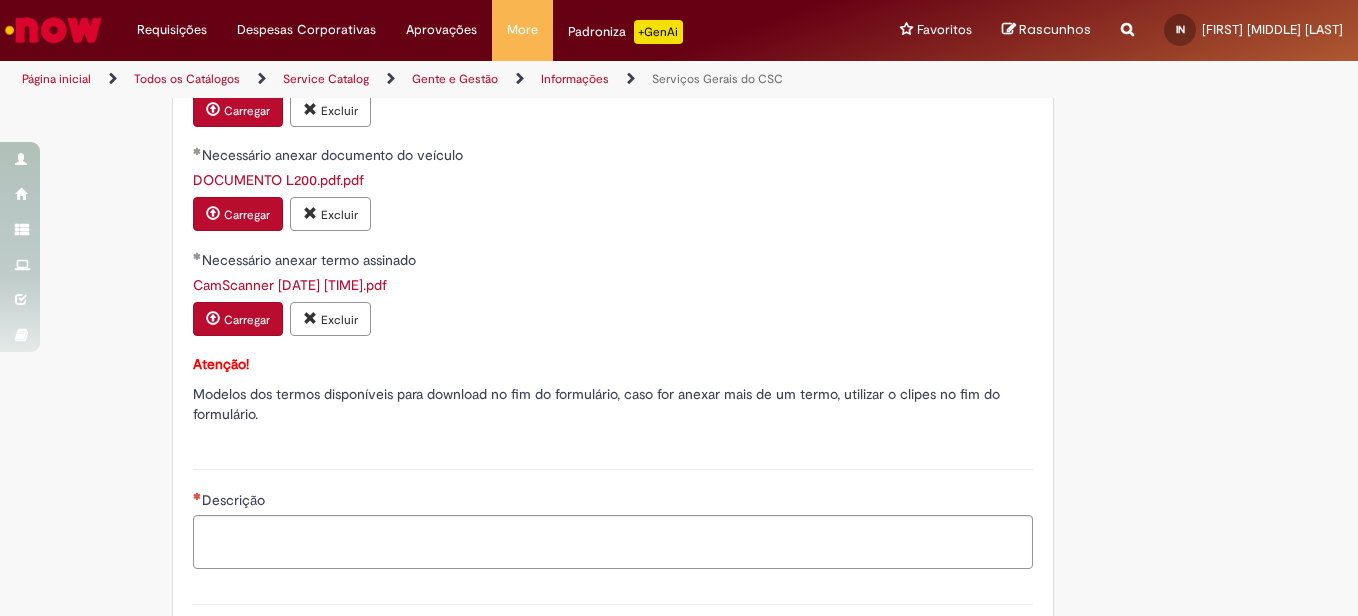 click on "Descrição" at bounding box center (613, 502) 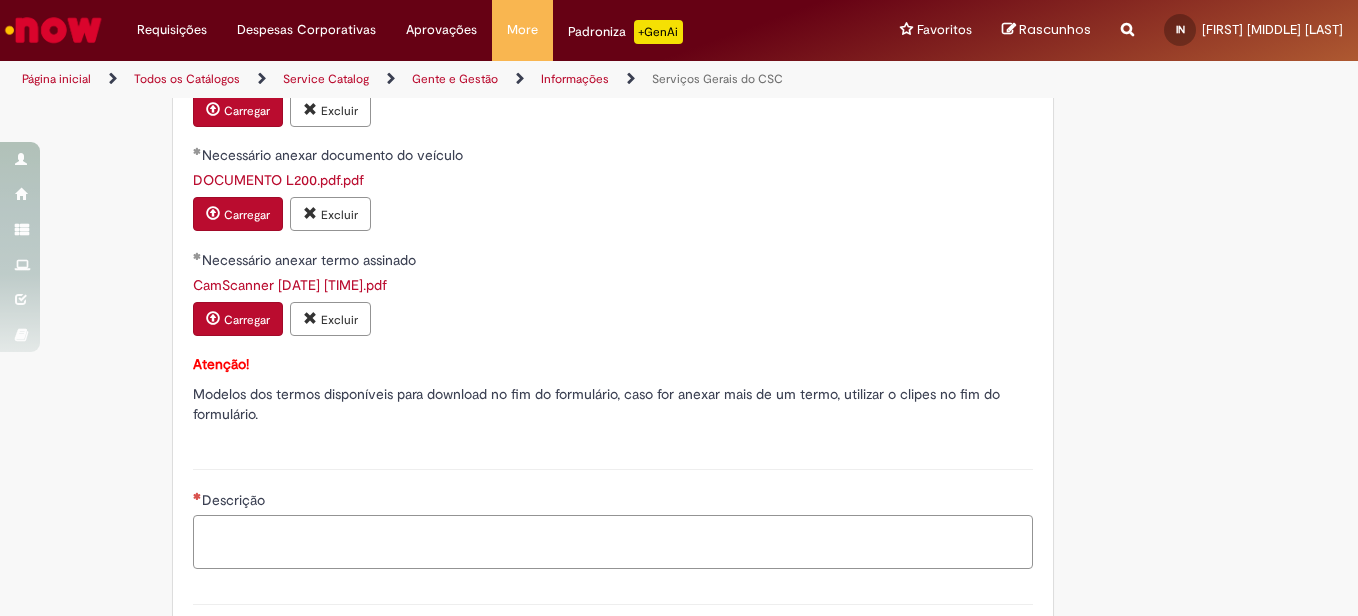 click on "Descrição" at bounding box center [613, 542] 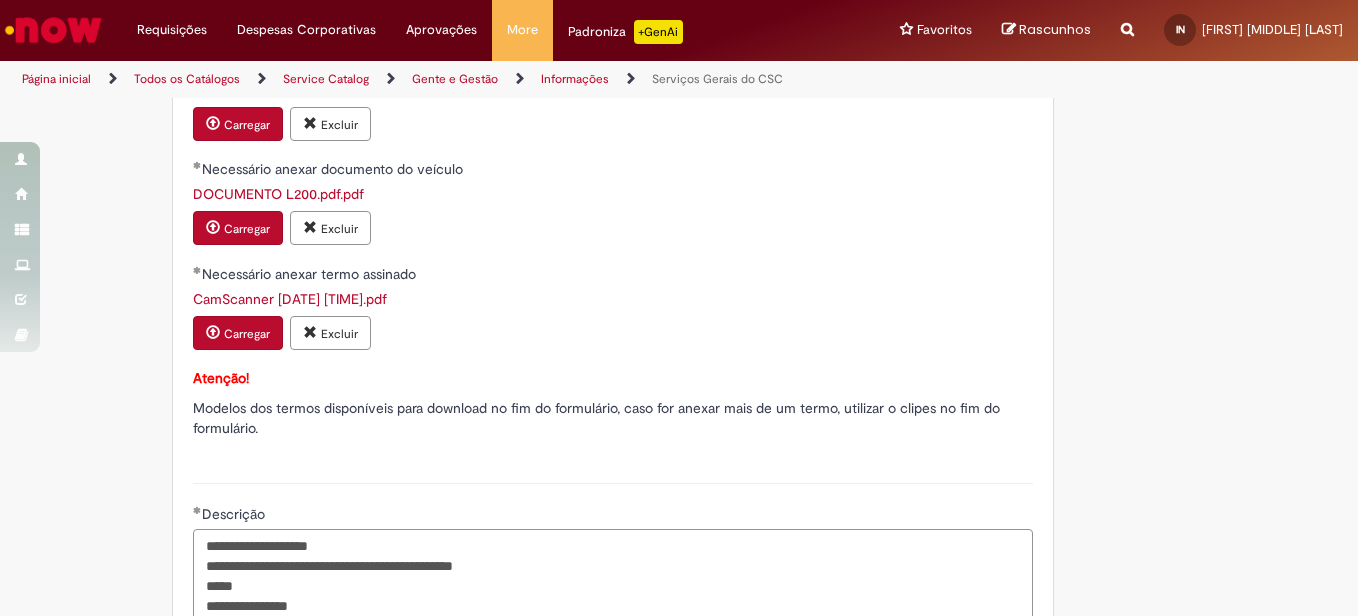 scroll, scrollTop: 1730, scrollLeft: 0, axis: vertical 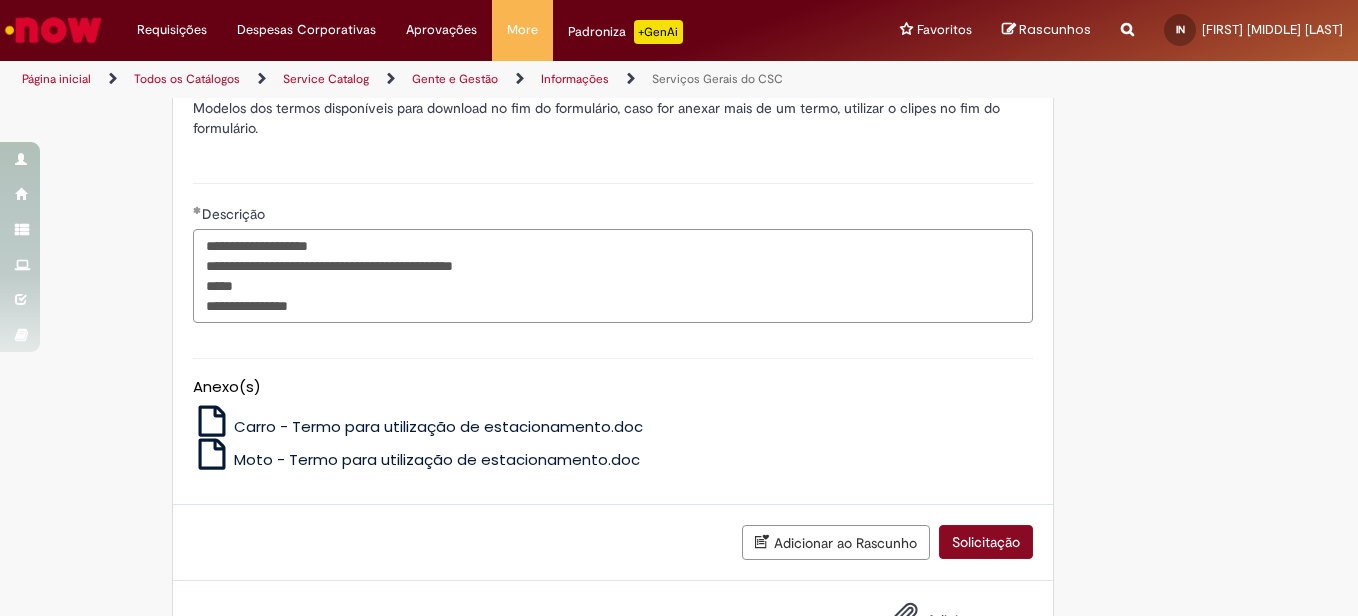 type on "**********" 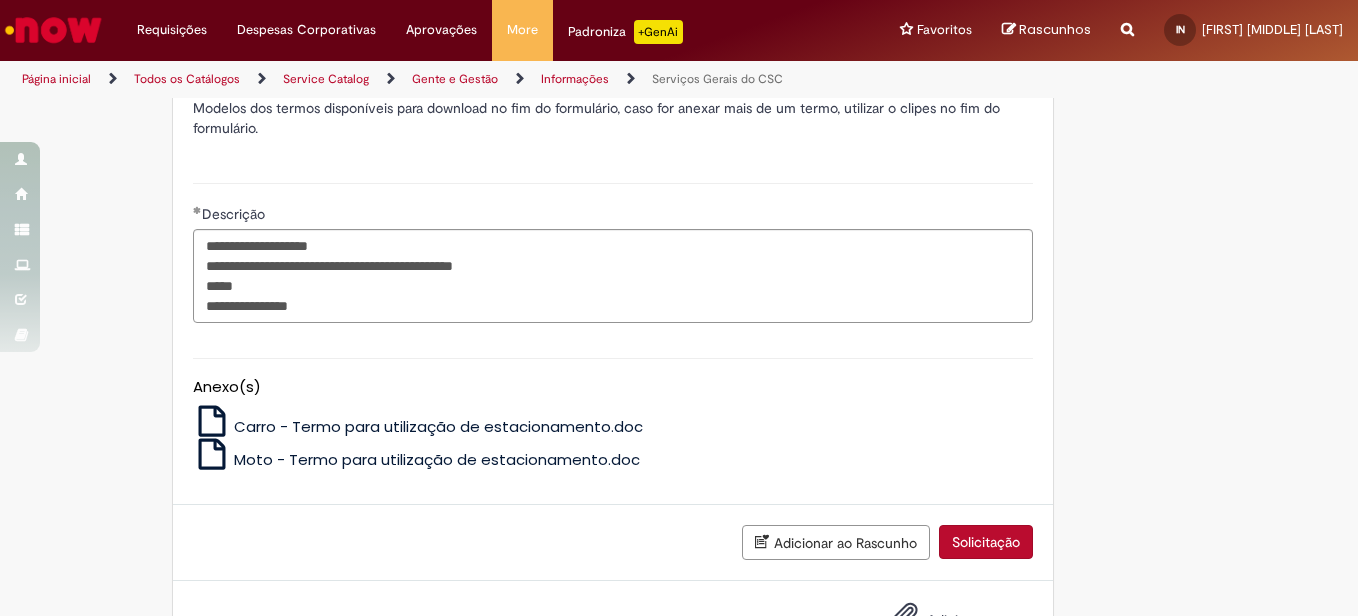 click on "Solicitação" at bounding box center (986, 542) 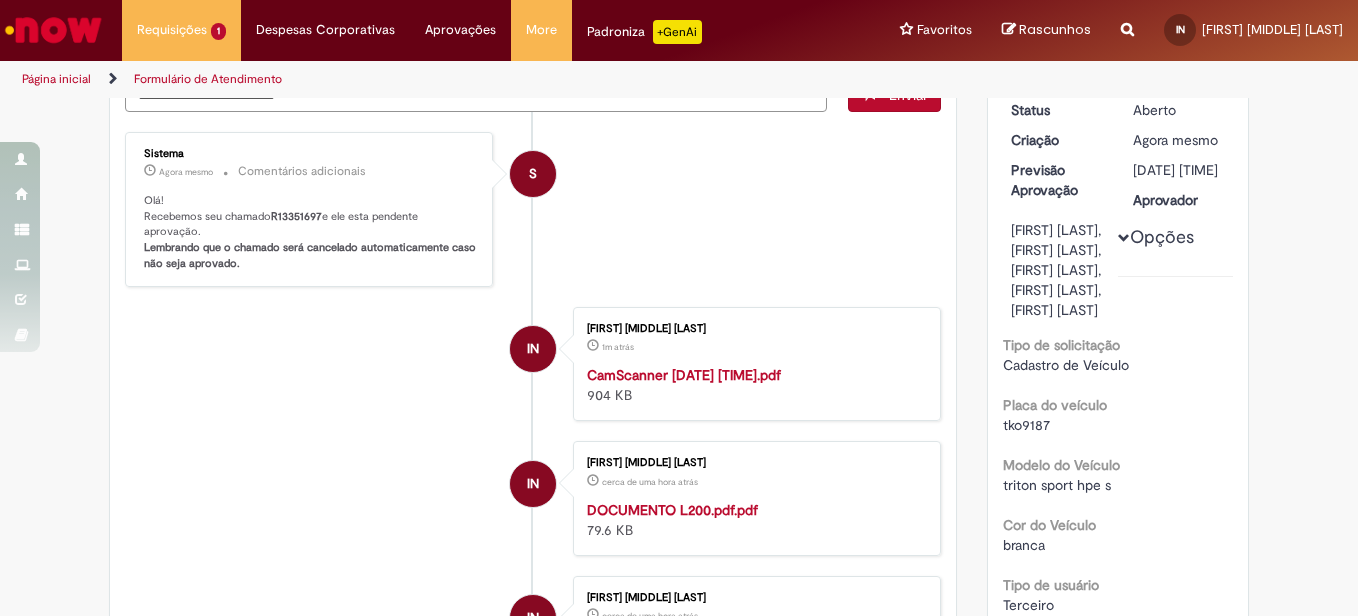 scroll, scrollTop: 0, scrollLeft: 0, axis: both 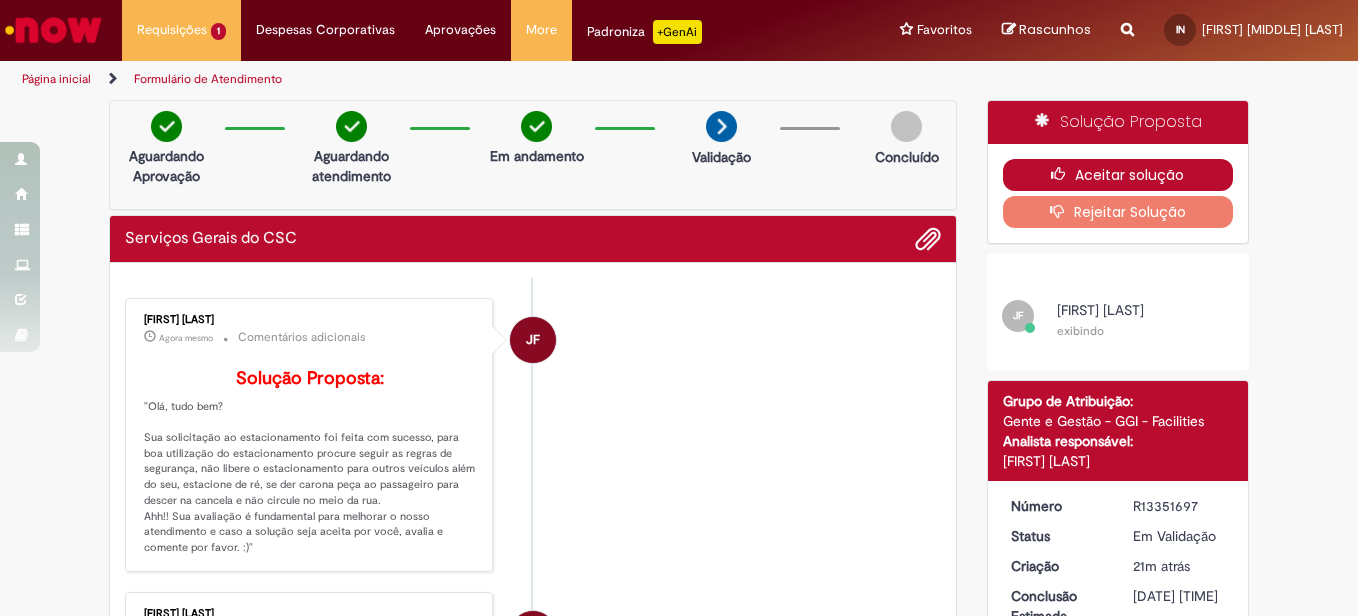 click on "Aceitar solução" at bounding box center (1118, 175) 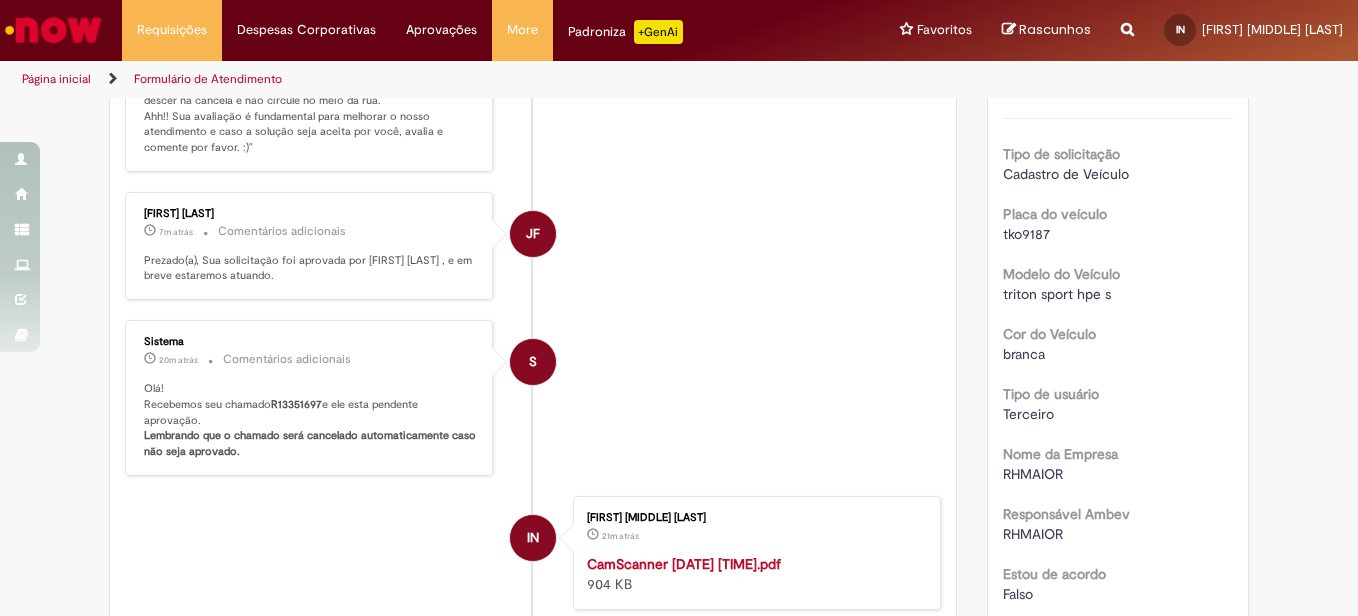 scroll, scrollTop: 0, scrollLeft: 0, axis: both 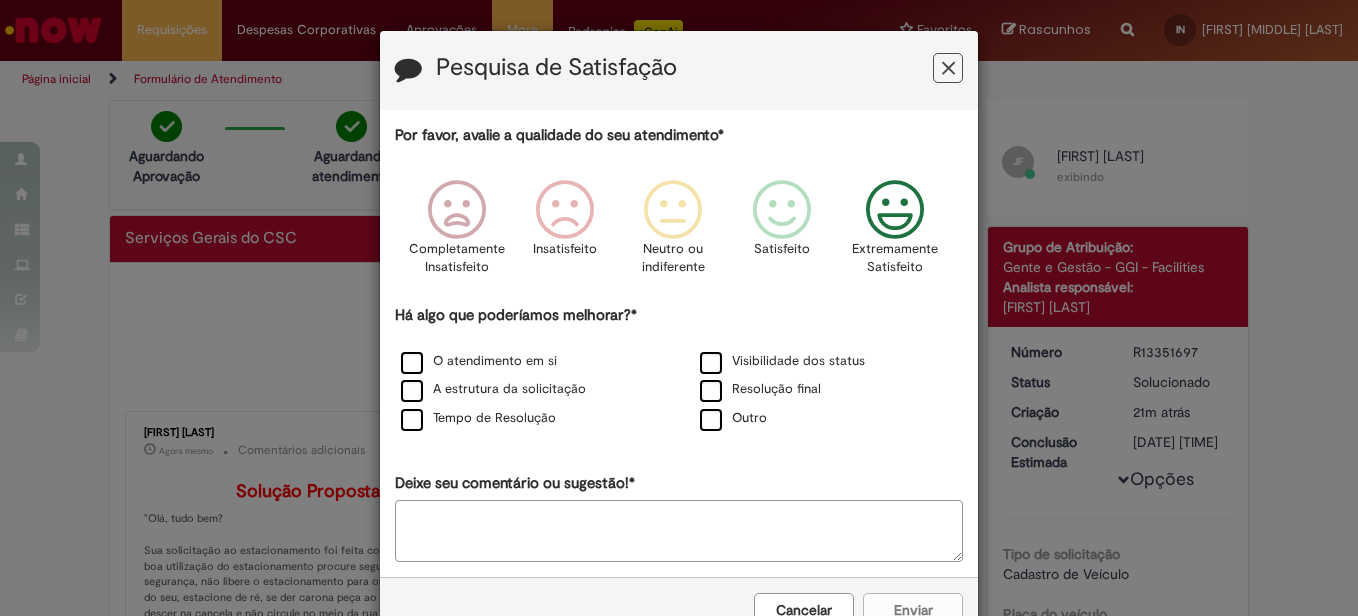 click at bounding box center [895, 210] 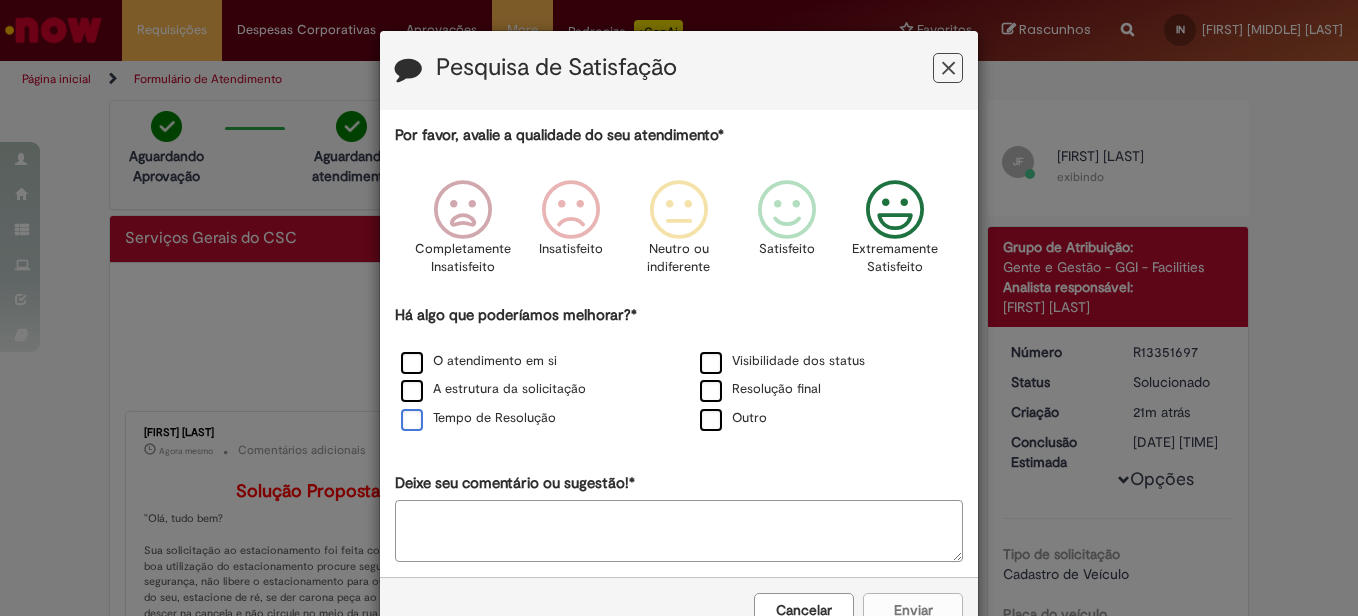 click on "Tempo de Resolução" at bounding box center [478, 418] 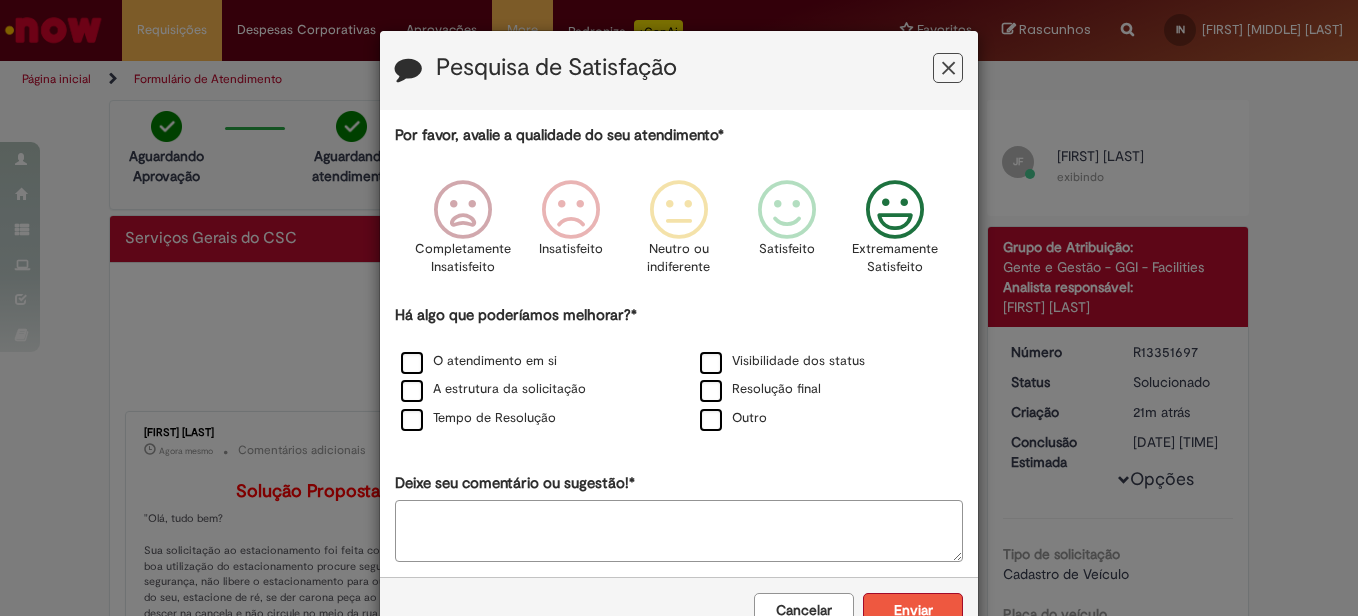 click on "Enviar" at bounding box center (913, 610) 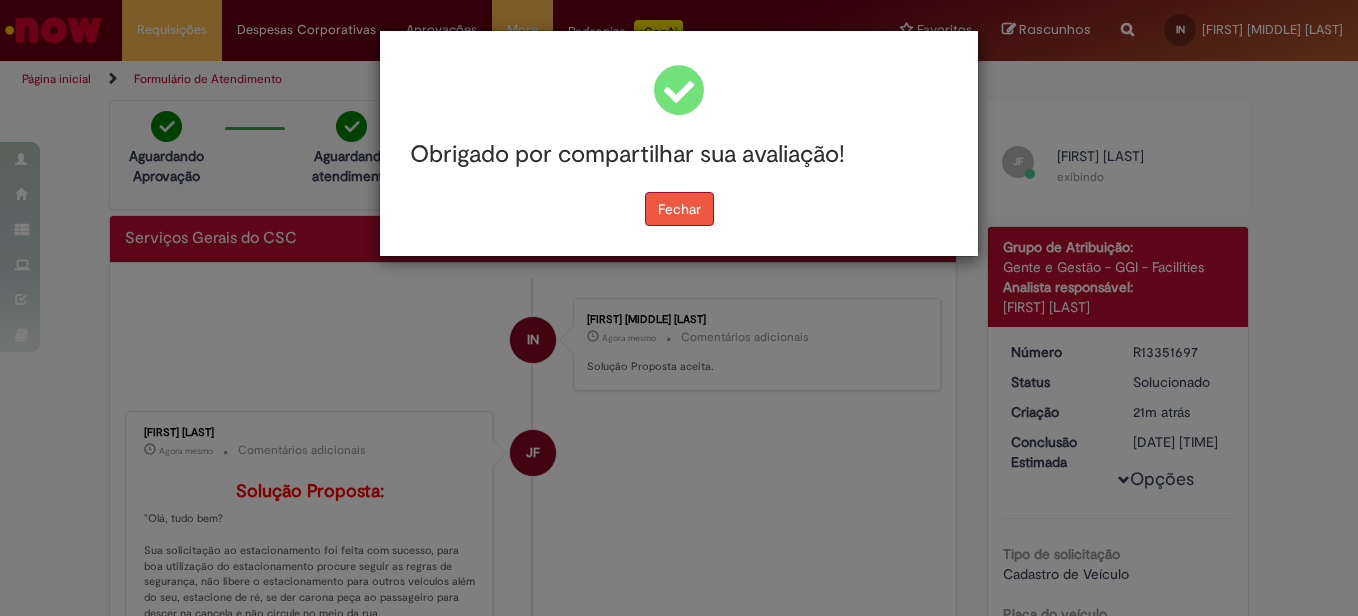 click on "Fechar" at bounding box center (679, 209) 